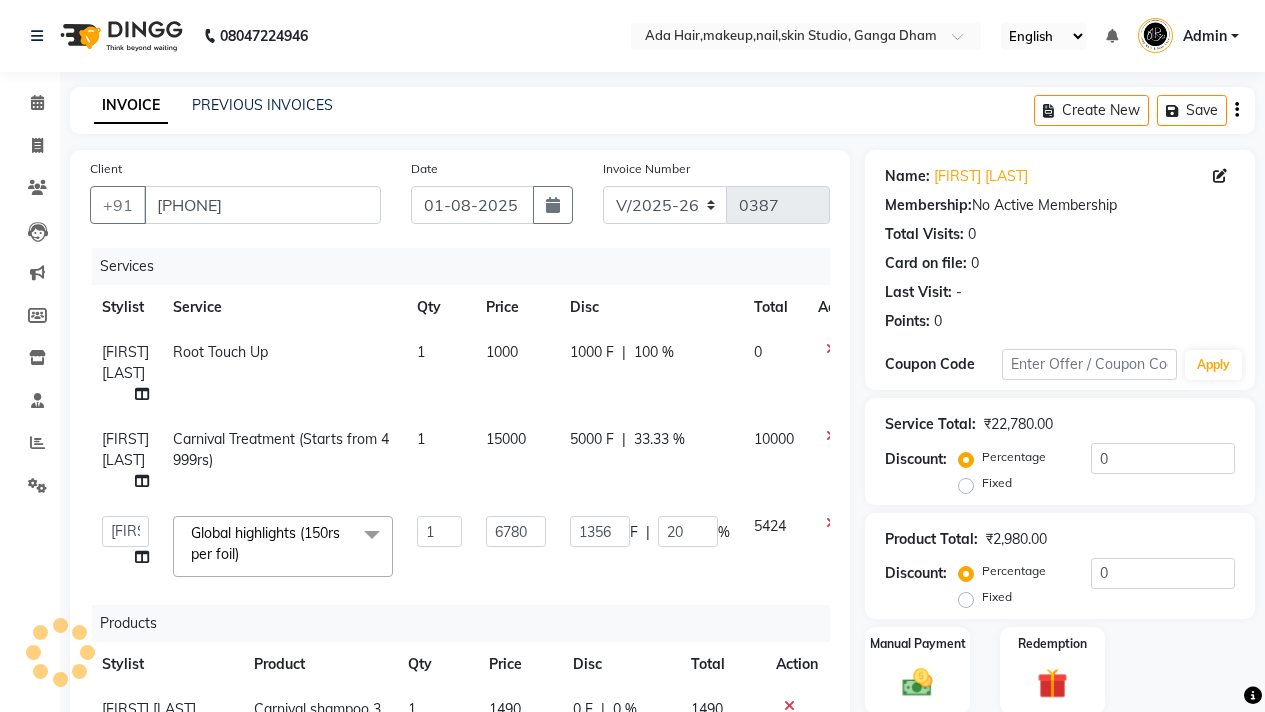 select on "748" 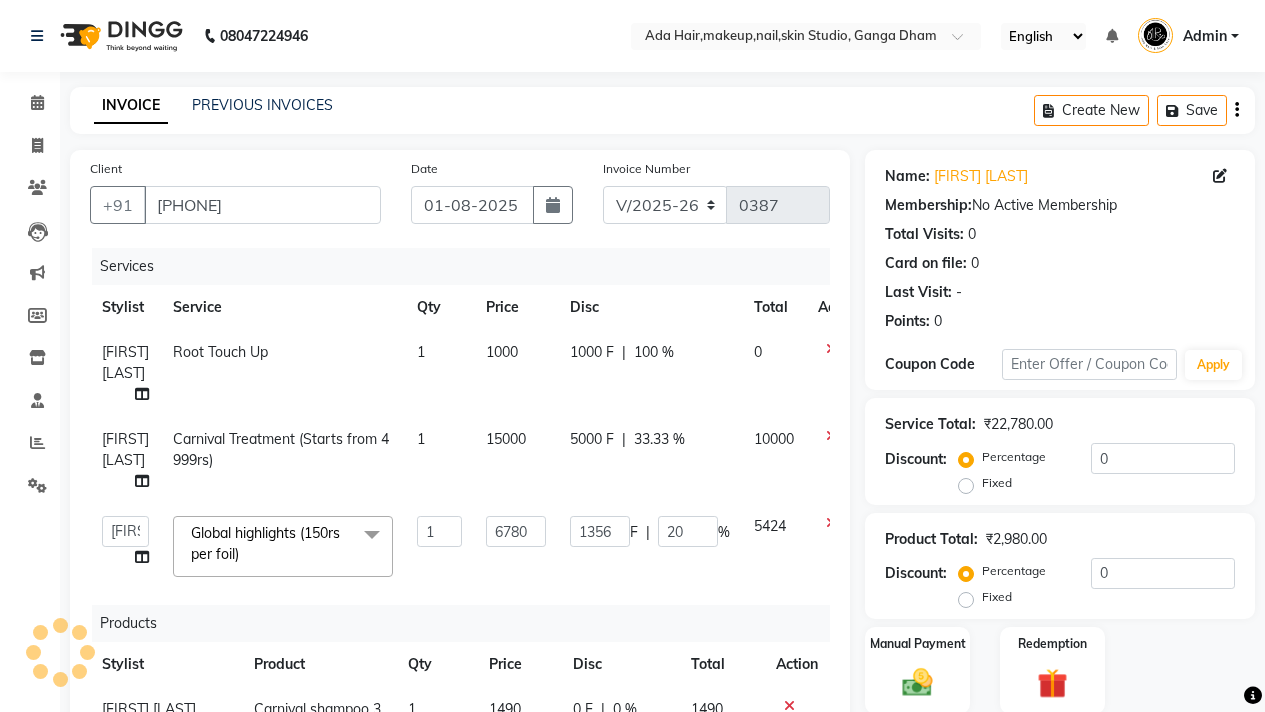 select on "product" 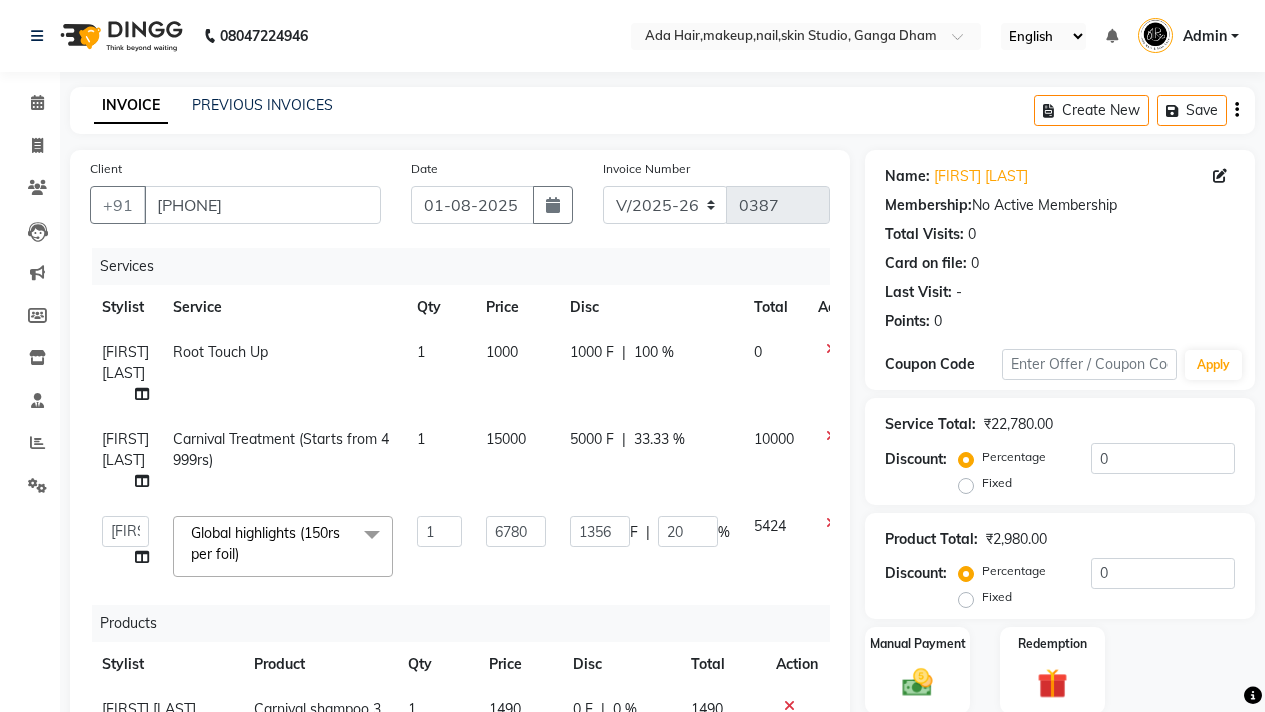 scroll, scrollTop: 102, scrollLeft: 0, axis: vertical 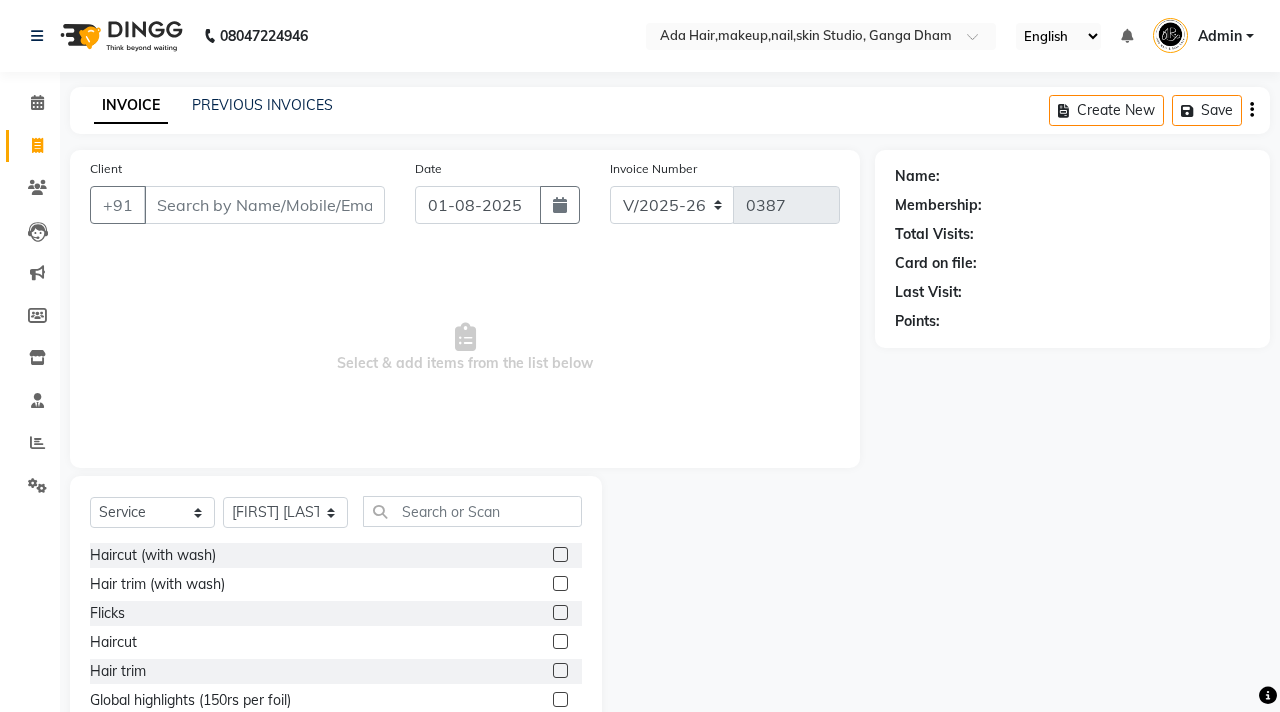 select on "748" 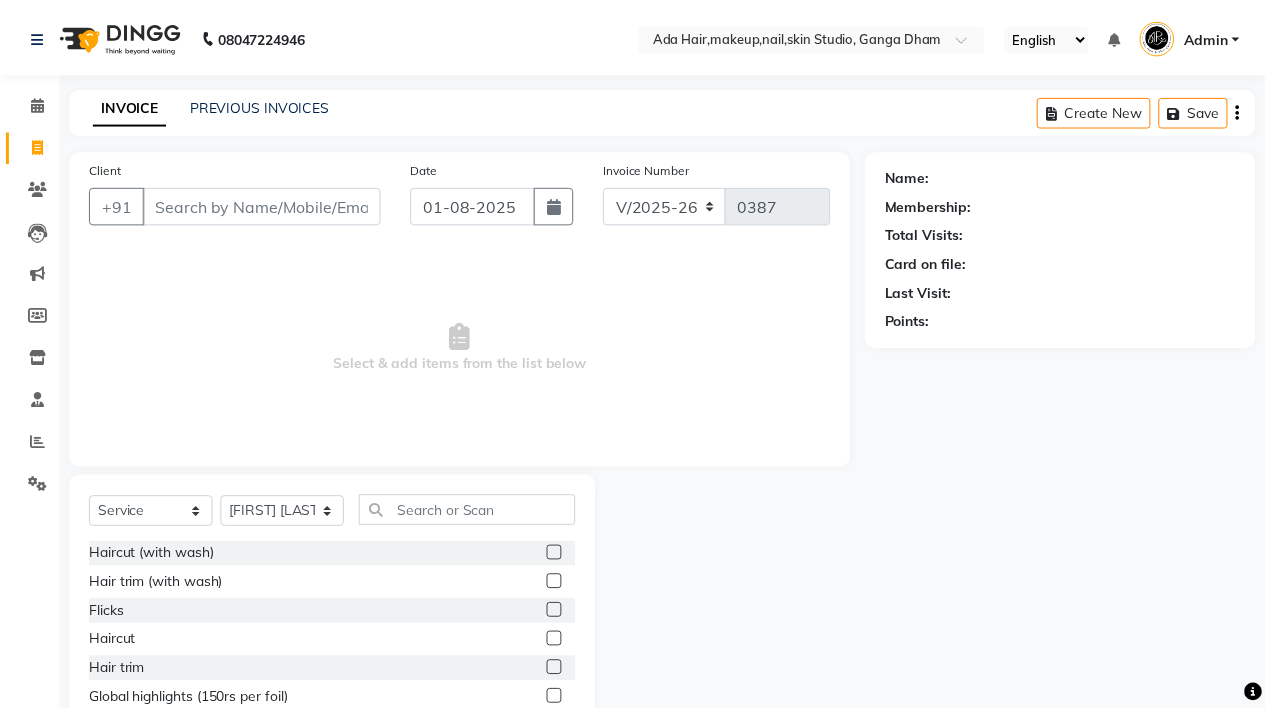 scroll, scrollTop: 0, scrollLeft: 0, axis: both 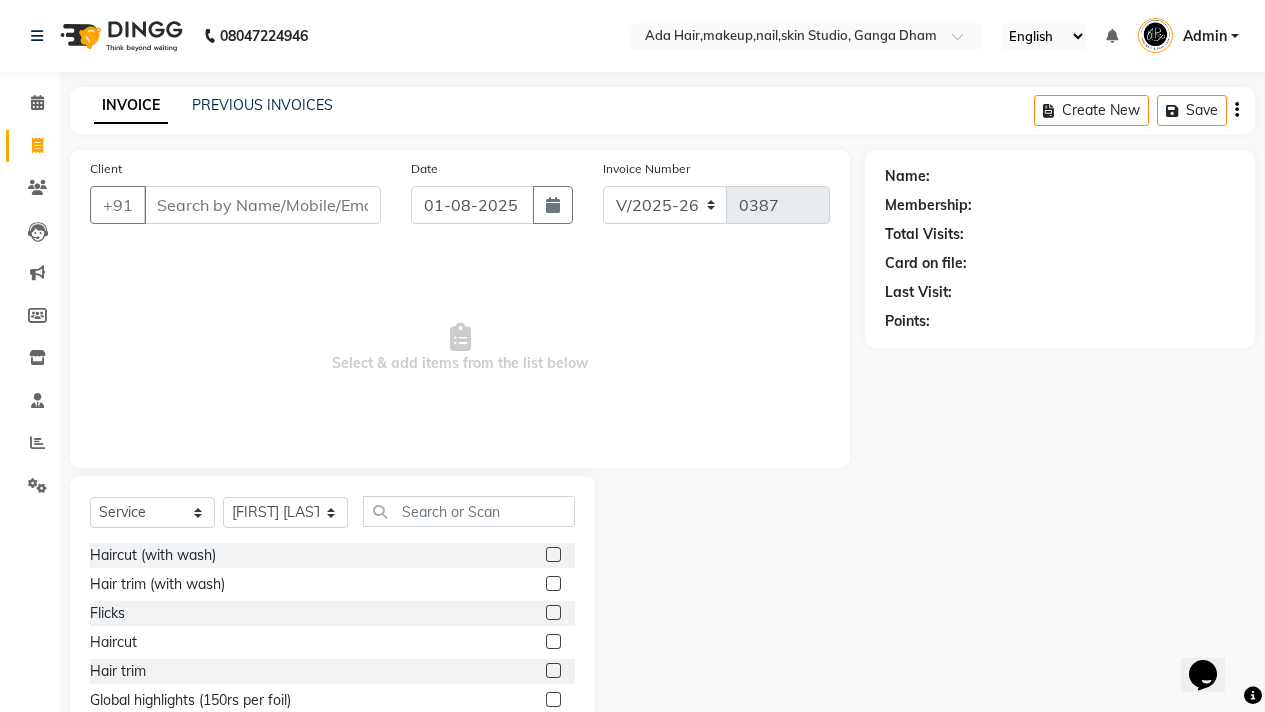 click on "Client" at bounding box center [262, 205] 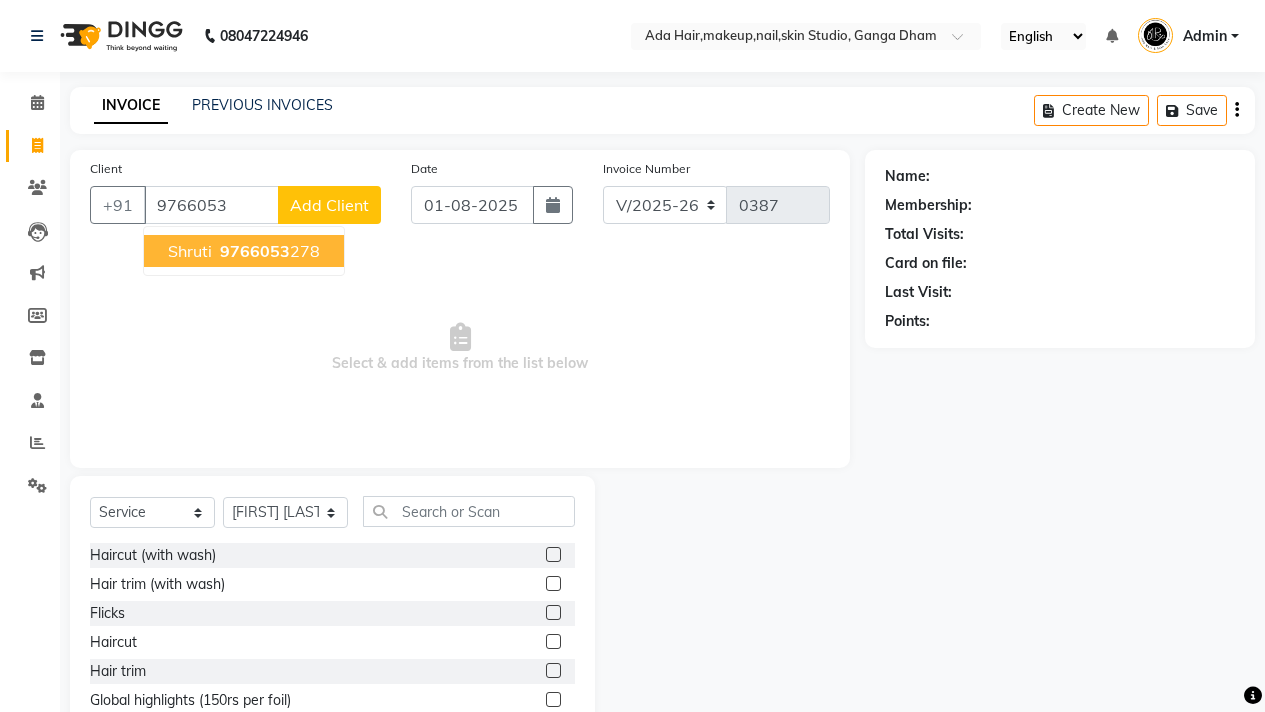 click on "[PHONE]" at bounding box center [268, 251] 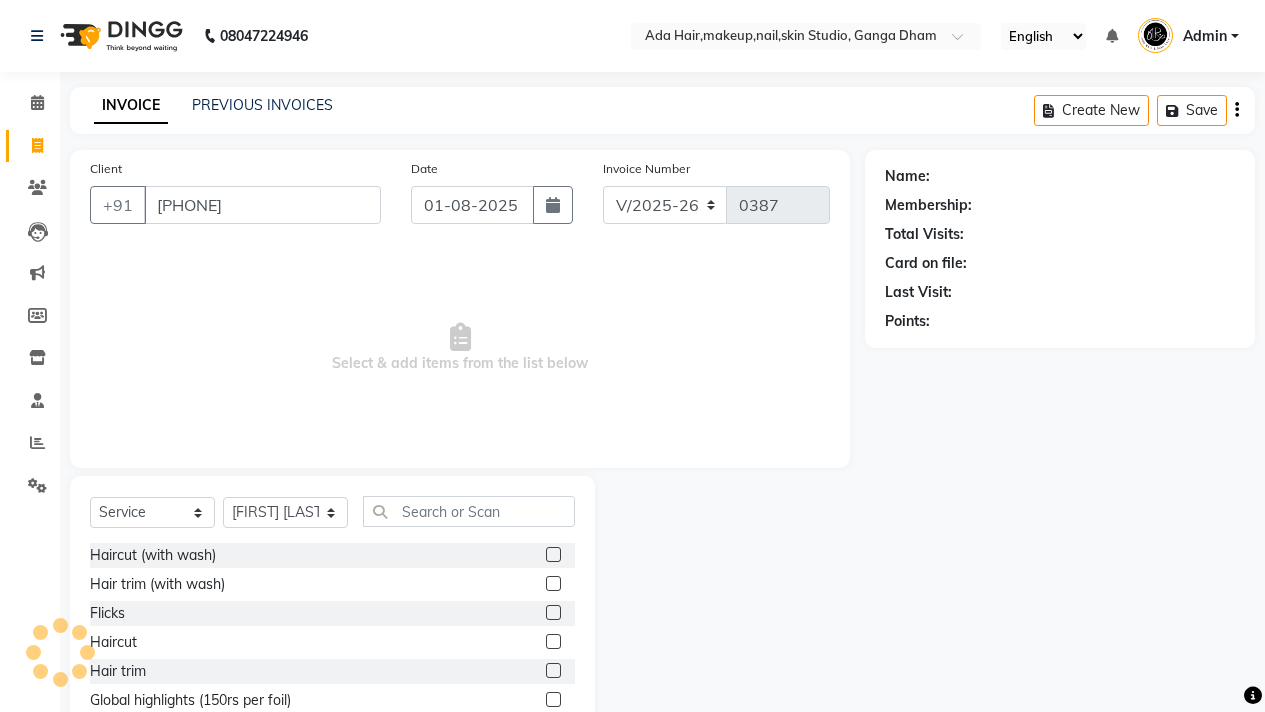 type on "[PHONE]" 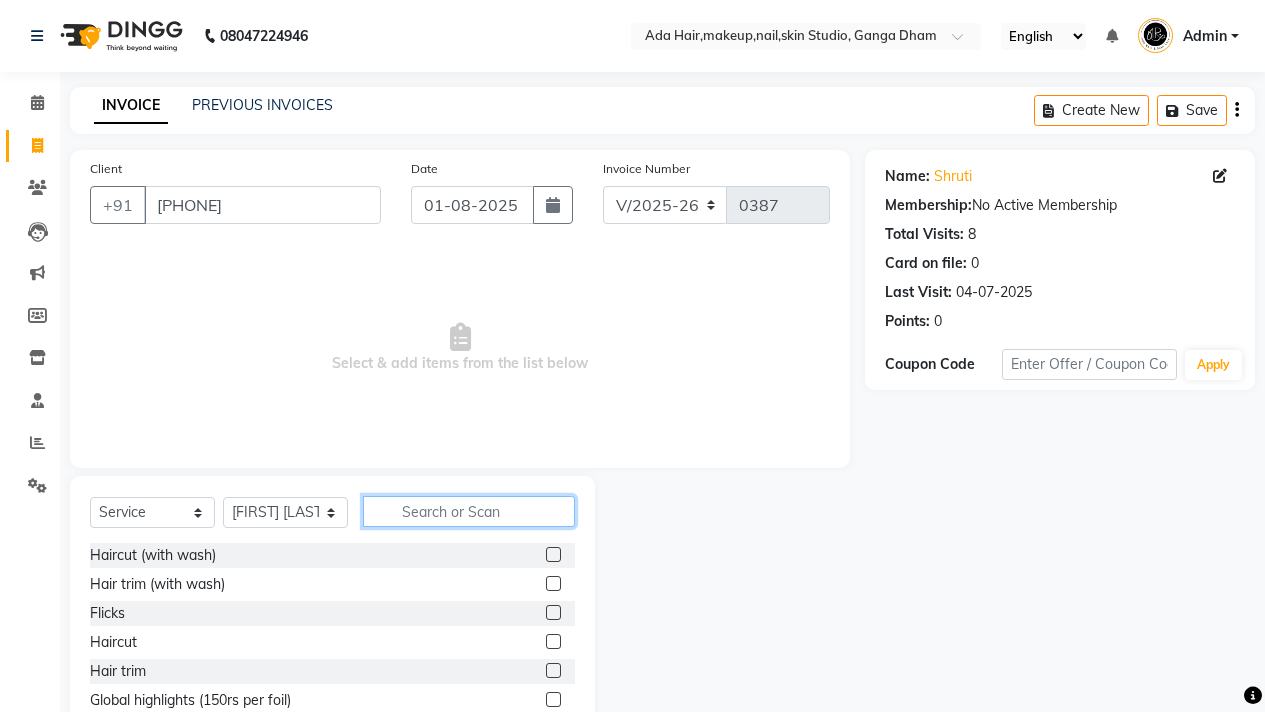 click 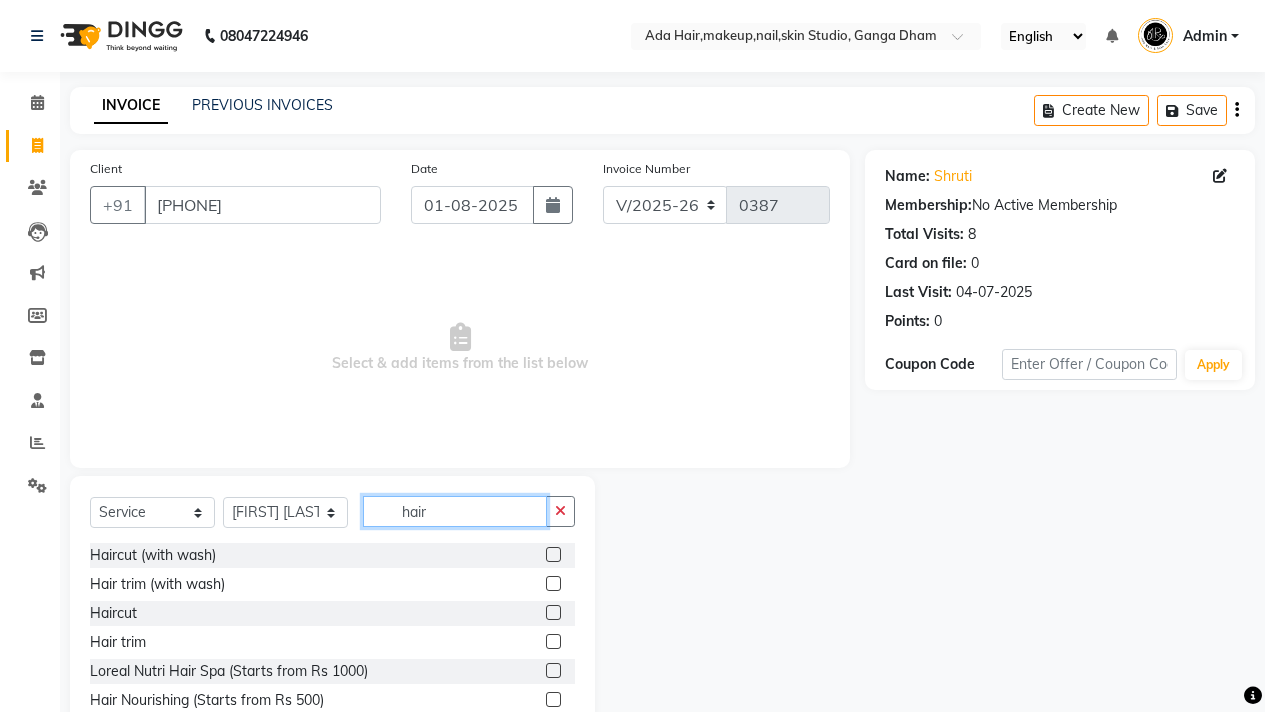 type on "hair" 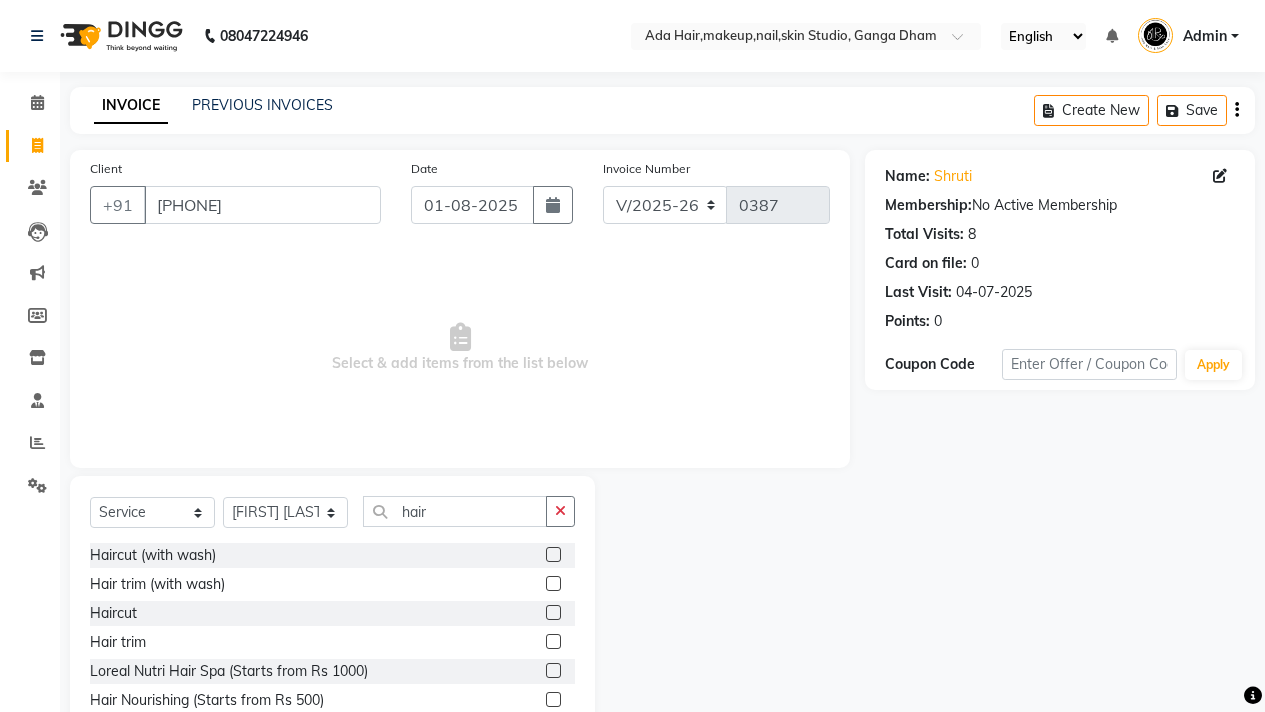 click 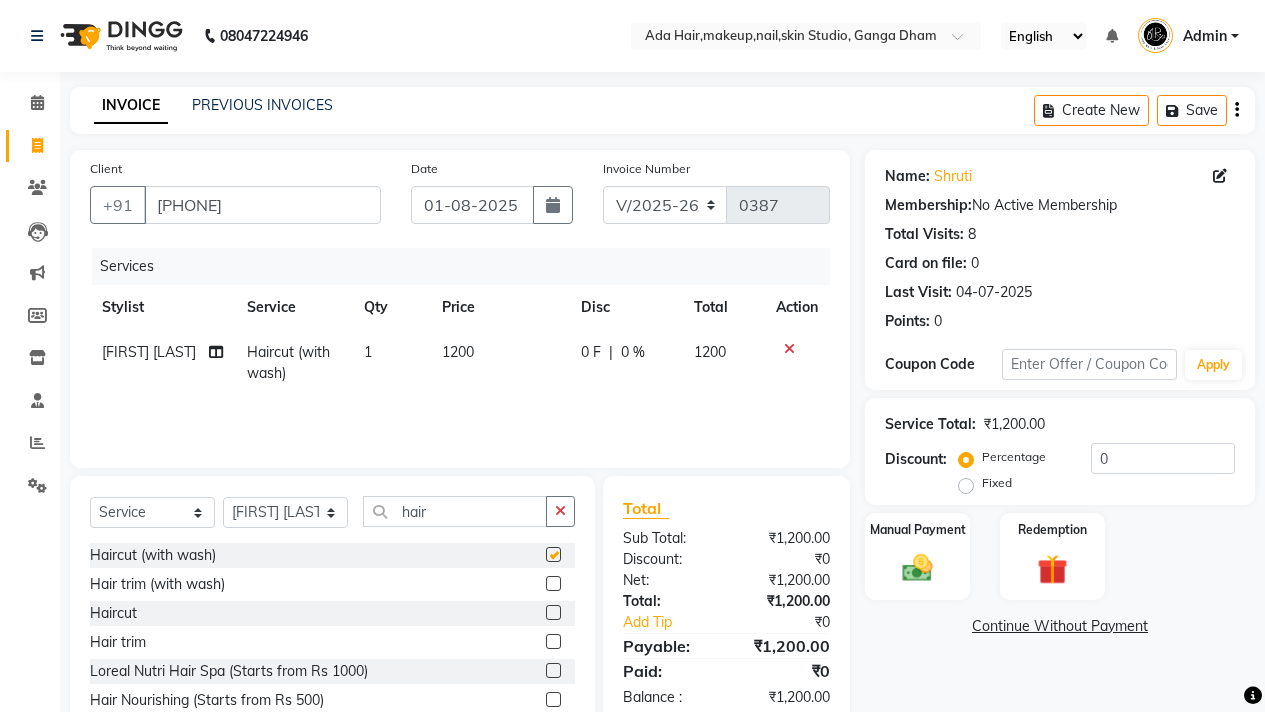 checkbox on "false" 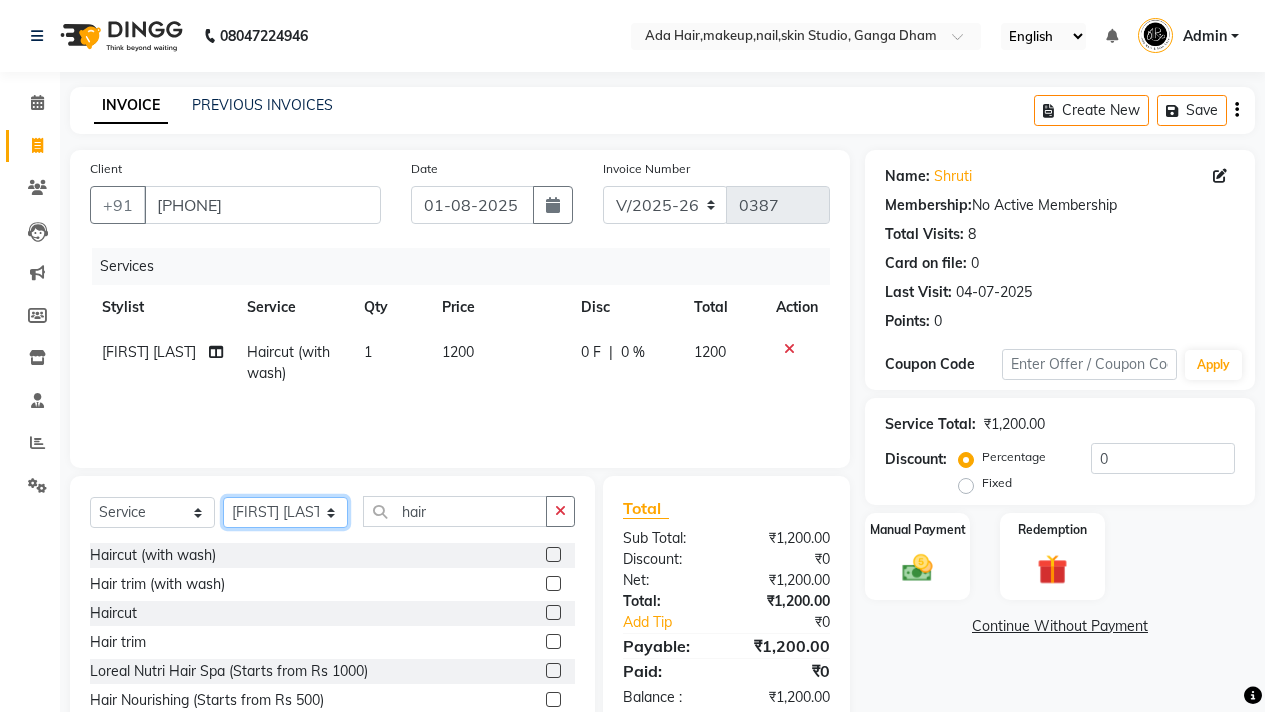 click on "Select Stylist [FIRST] [LAST] [FIRST] [LAST]  [FIRST] [LAST]  [FIRST] [LAST] [FIRST] [FIRST] [FIRST]" 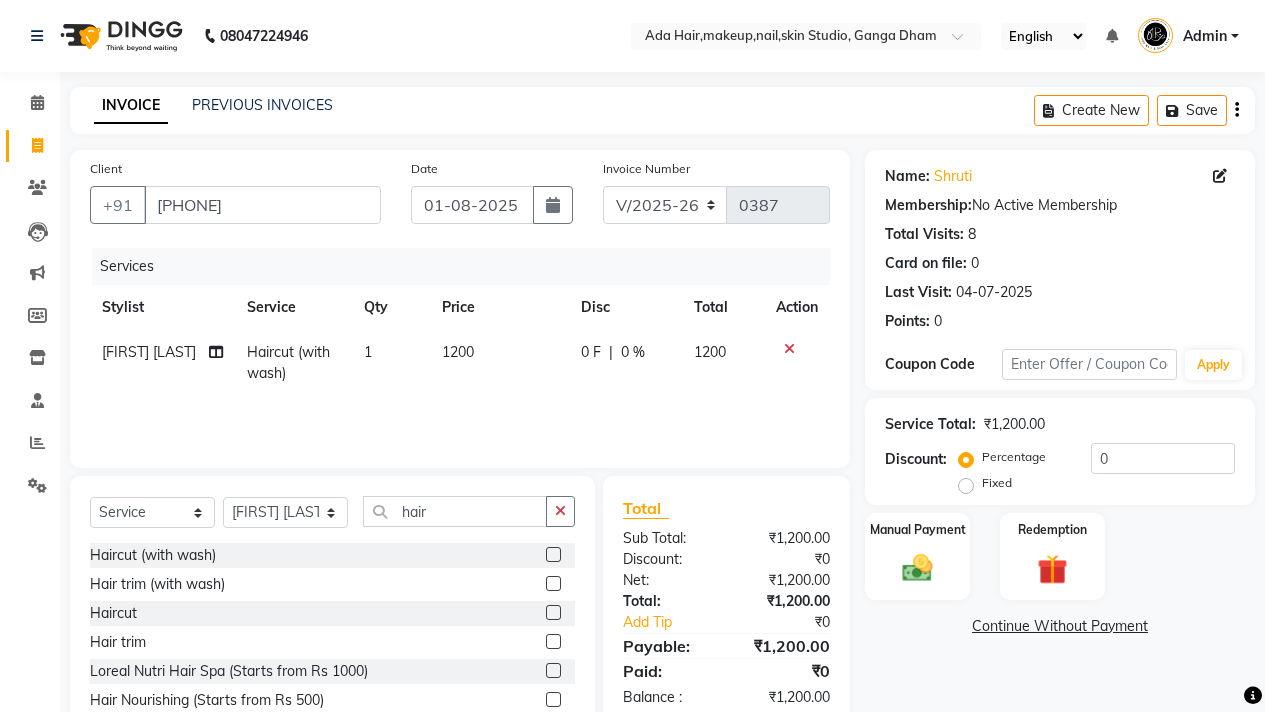 click on "Select  Service  Product  Membership  Package Voucher Prepaid Gift Card  Select Stylist [FIRST] [LAST] [FIRST] [LAST]  [FIRST] [LAST]  [FIRST] [LAST] [FIRST] [FIRST] [FIRST] hair" 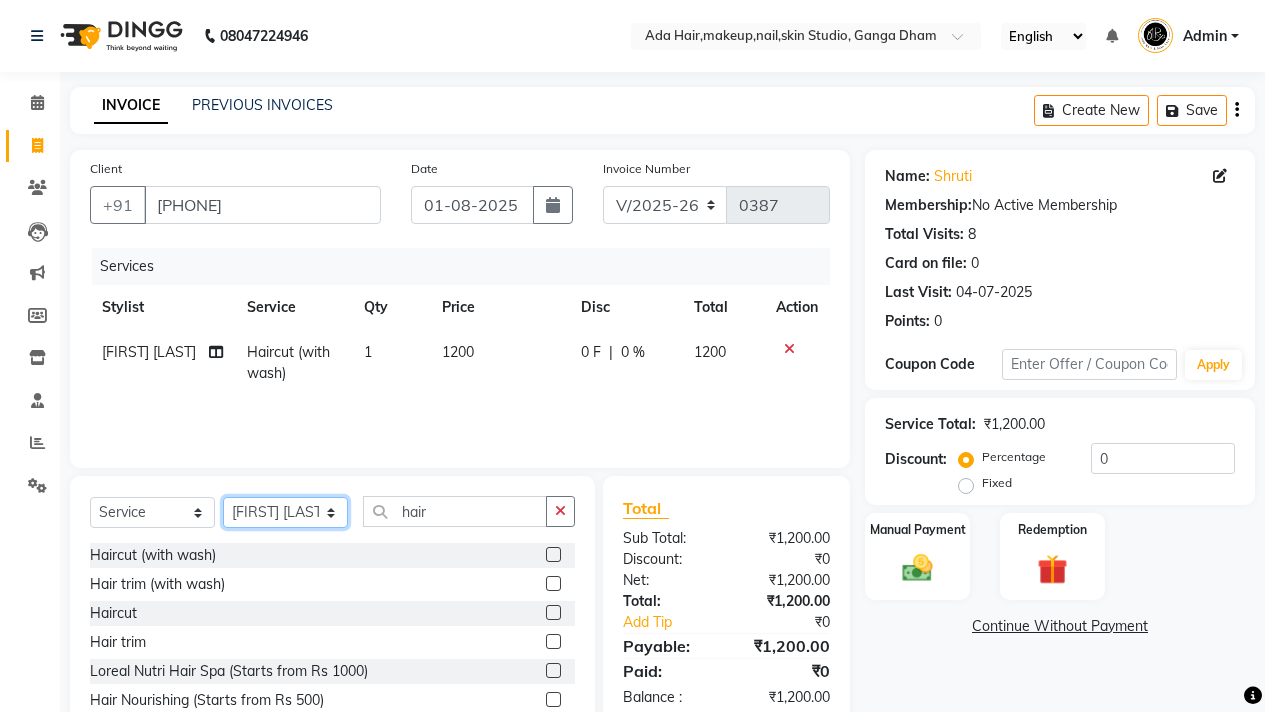 click on "Select Stylist [FIRST] [LAST] [FIRST] [LAST]  [FIRST] [LAST]  [FIRST] [LAST] [FIRST] [FIRST] [FIRST]" 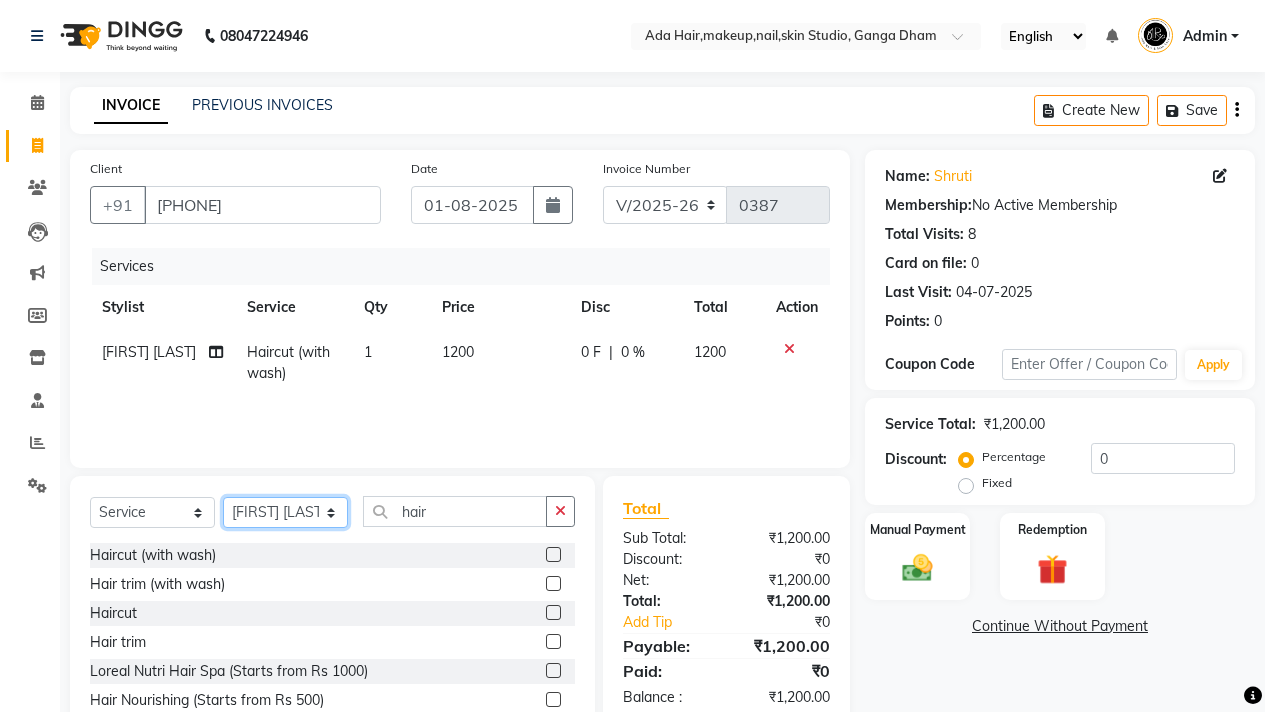 select on "12029" 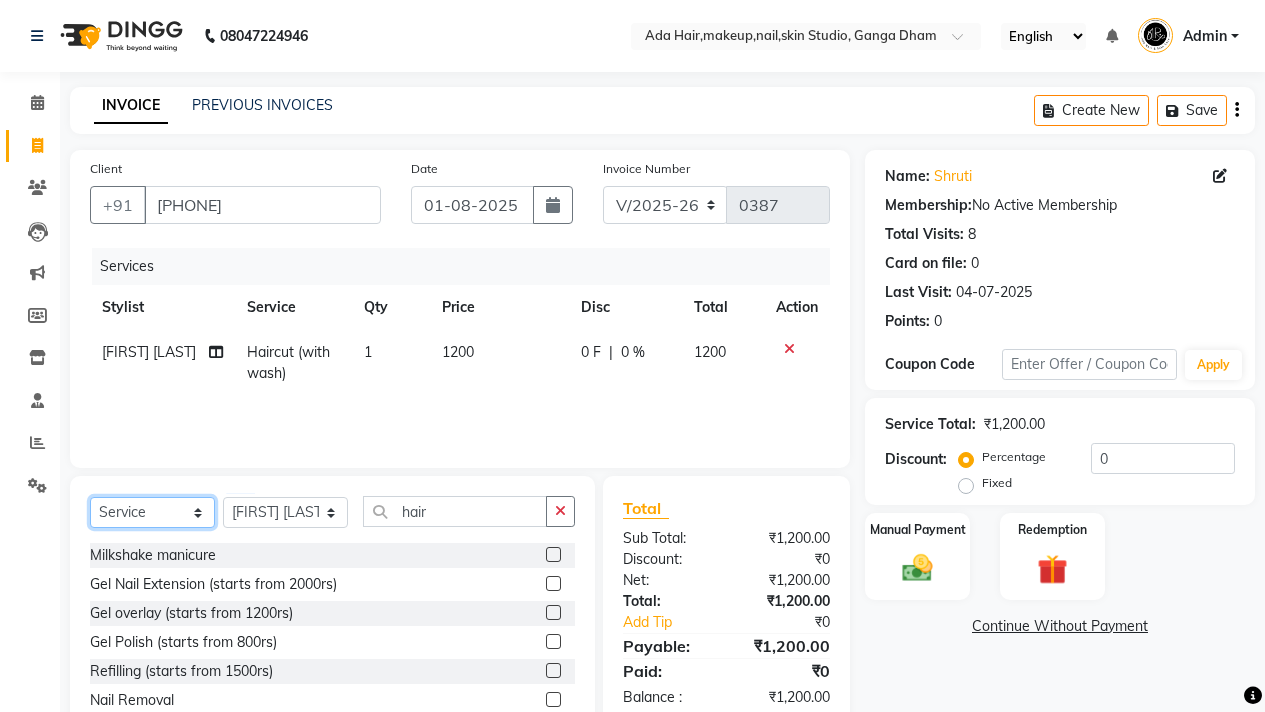 click on "Select  Service  Product  Membership  Package Voucher Prepaid Gift Card" 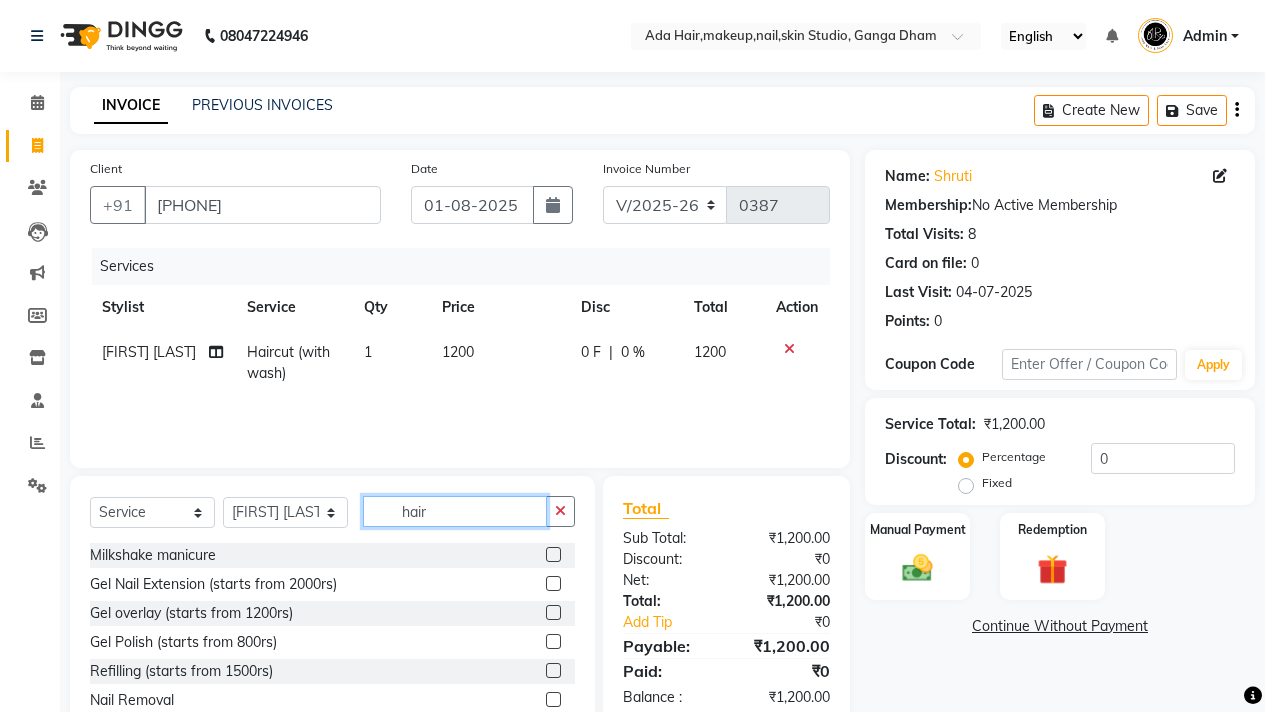 click on "hair" 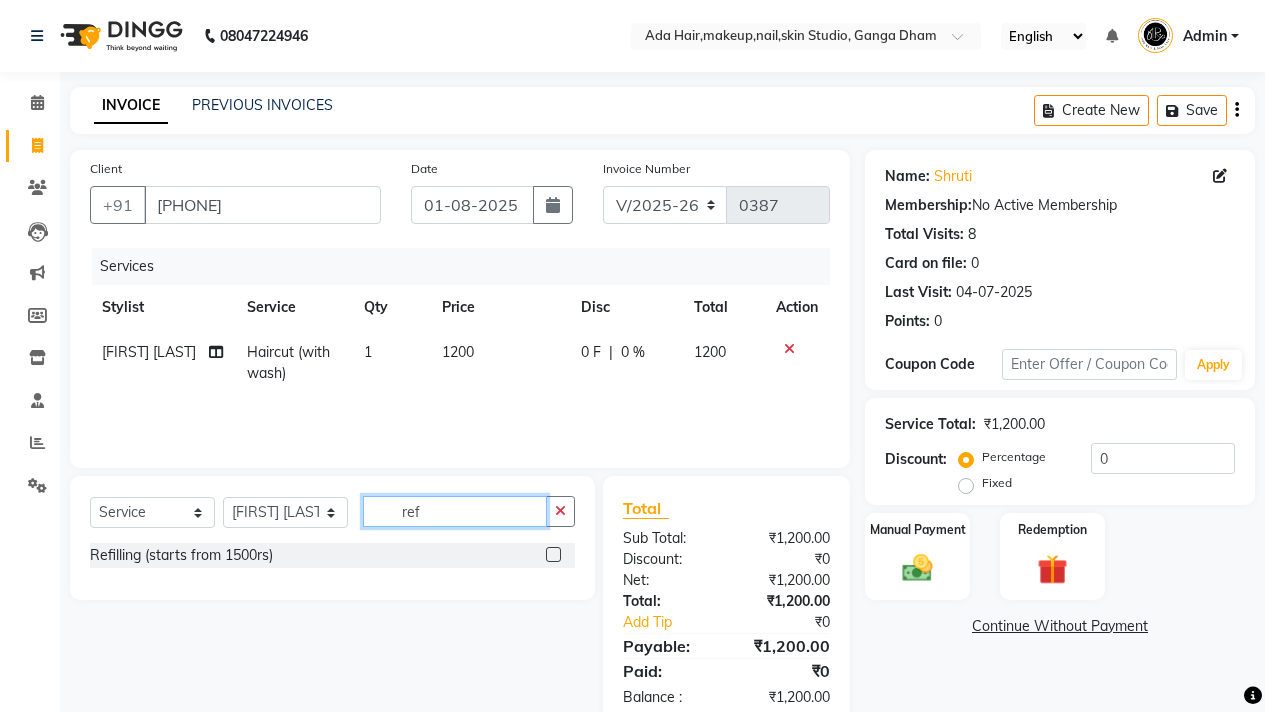 type on "ref" 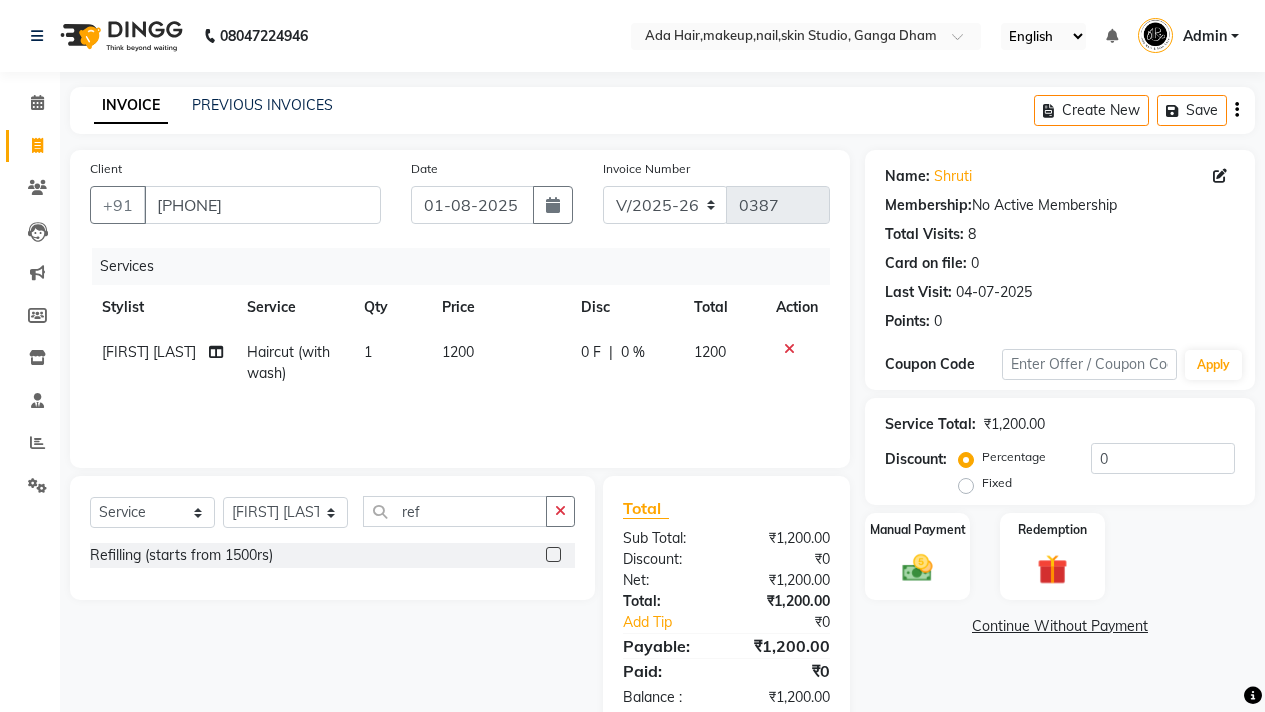 click 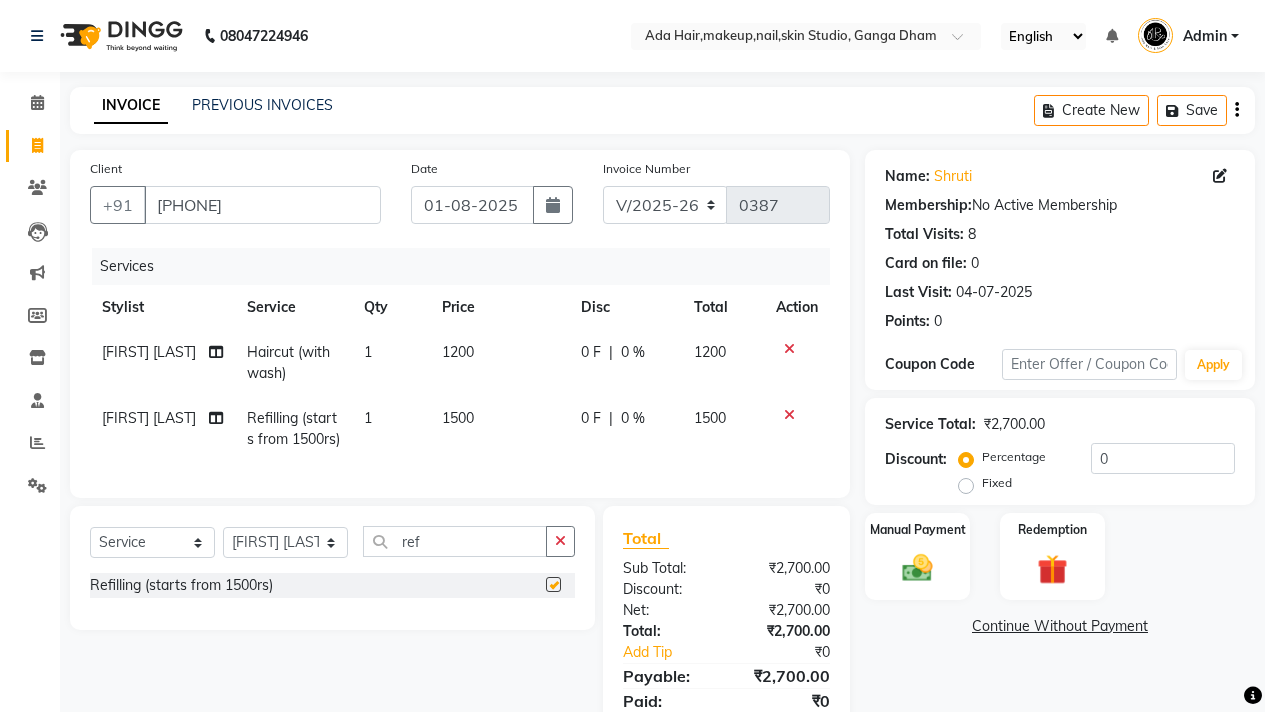 checkbox on "false" 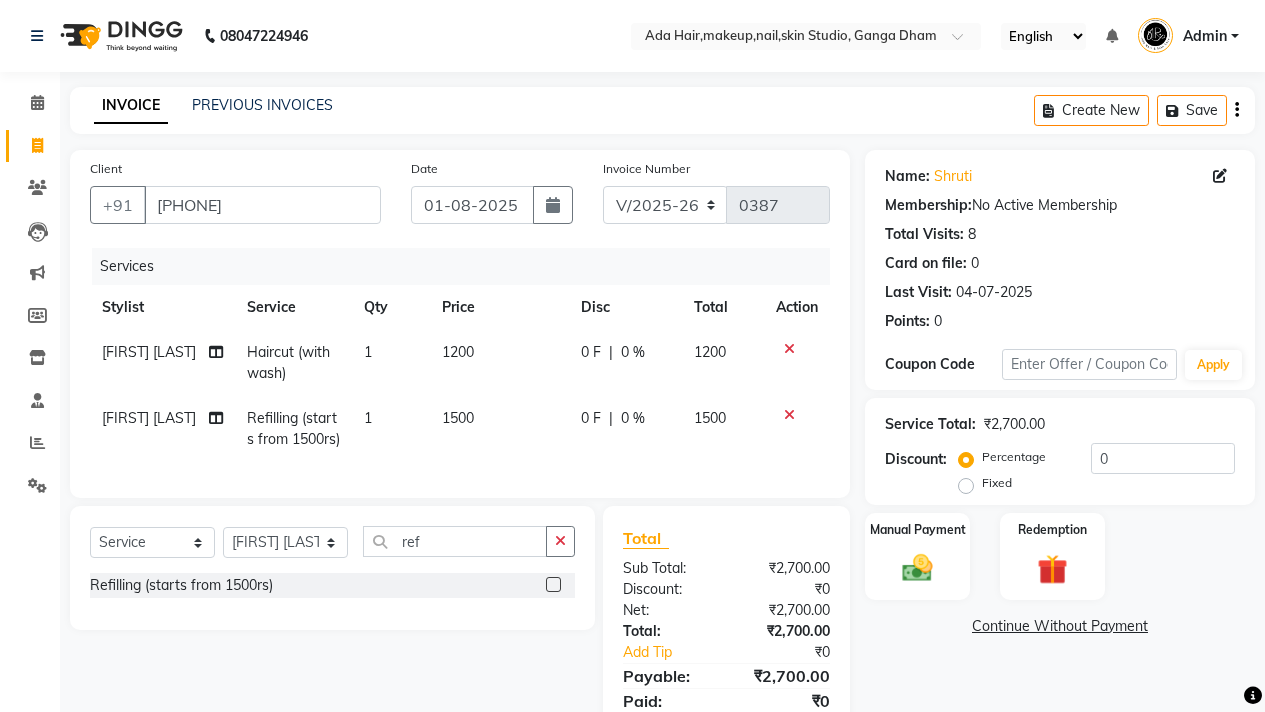 click on "1500" 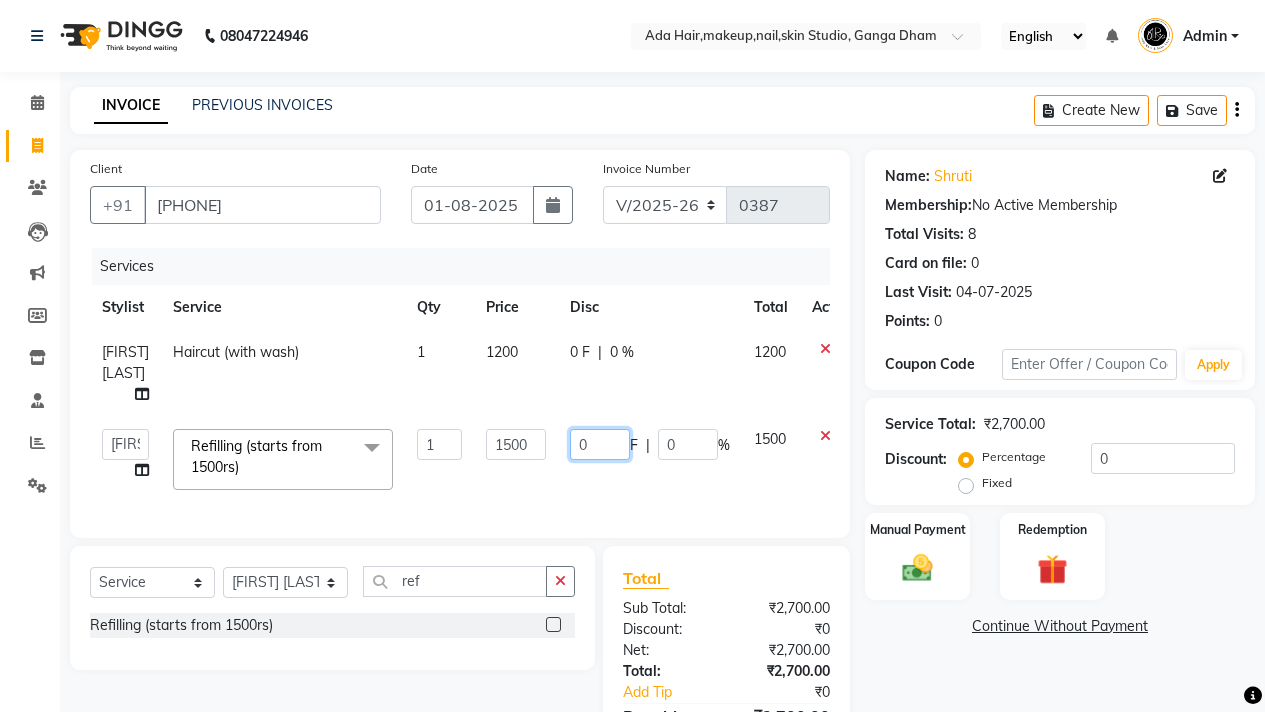 click on "0" 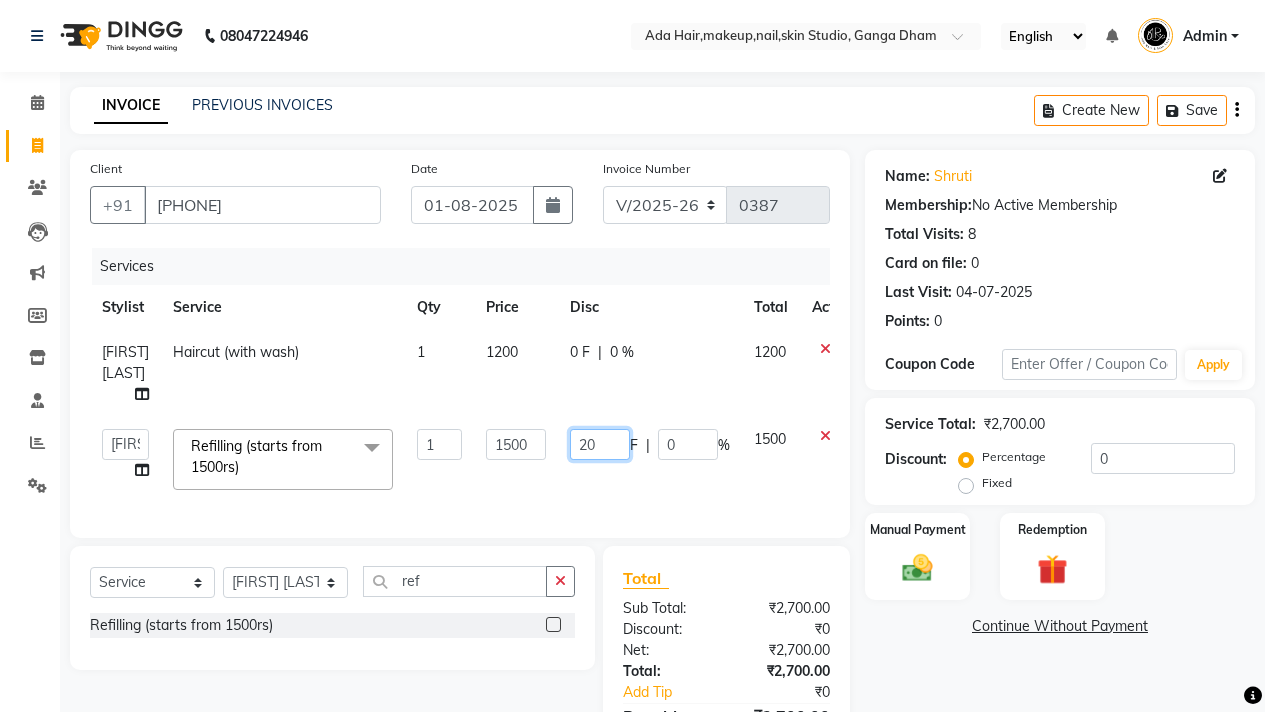 type on "200" 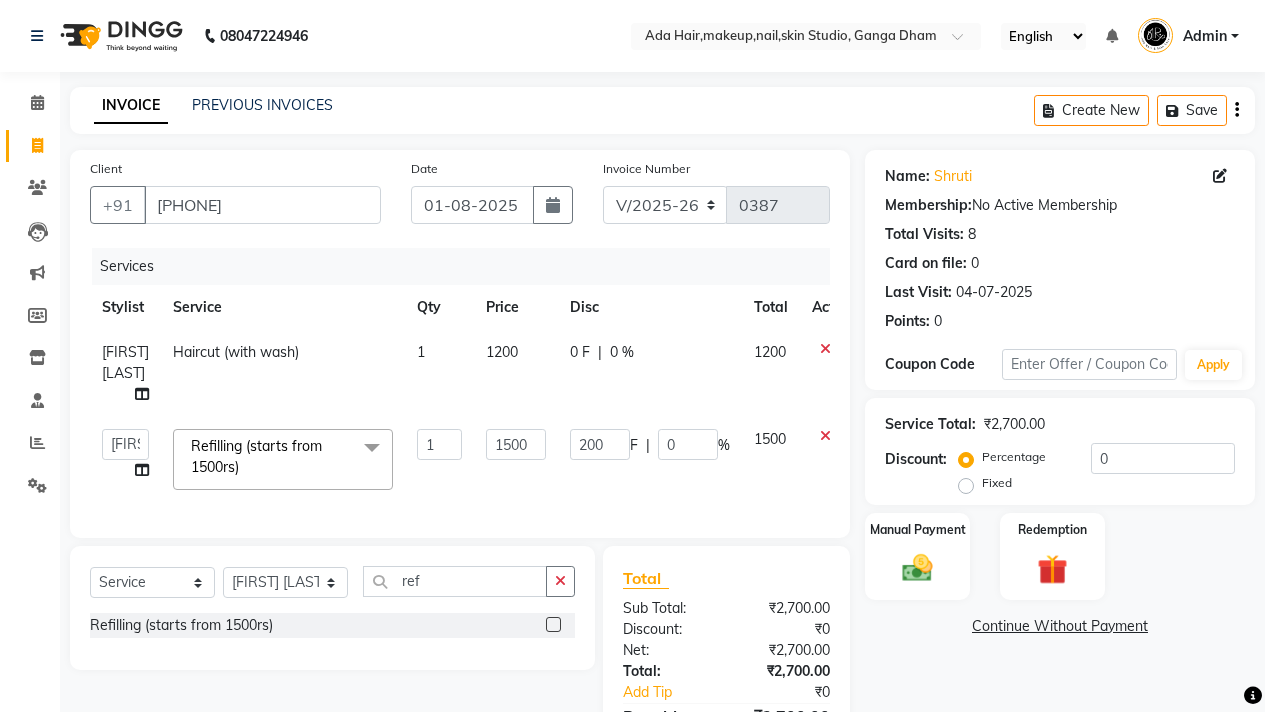 click on "Services Stylist Service Qty Price Disc Total Action [FIRST] [LAST] Haircut (with wash) 1 1200 0 F | 0 % 1200  [FIRST] [LAST]   [FIRST] [LAST]    [FIRST] [LAST]    [FIRST] [LAST]   [FIRST]   [FIRST]   [FIRST]  Refilling (starts from 1500rs)  x Milkshake manicure Gel Nail Extension (starts from 2000rs) Gel overlay (starts from 1200rs) Gel Polish (starts from 800rs) Refilling (starts from 1500rs) Nail Removal Gel Polish (feet) Normal Nail Polish Advance payment (Bridal Makeup) Bridal makeup siders (starting from 4000-15000) pre-bridal package Makeup Pre Bridal Package (with Highlights and nails) 1 1500 200 F | 0 % 1500" 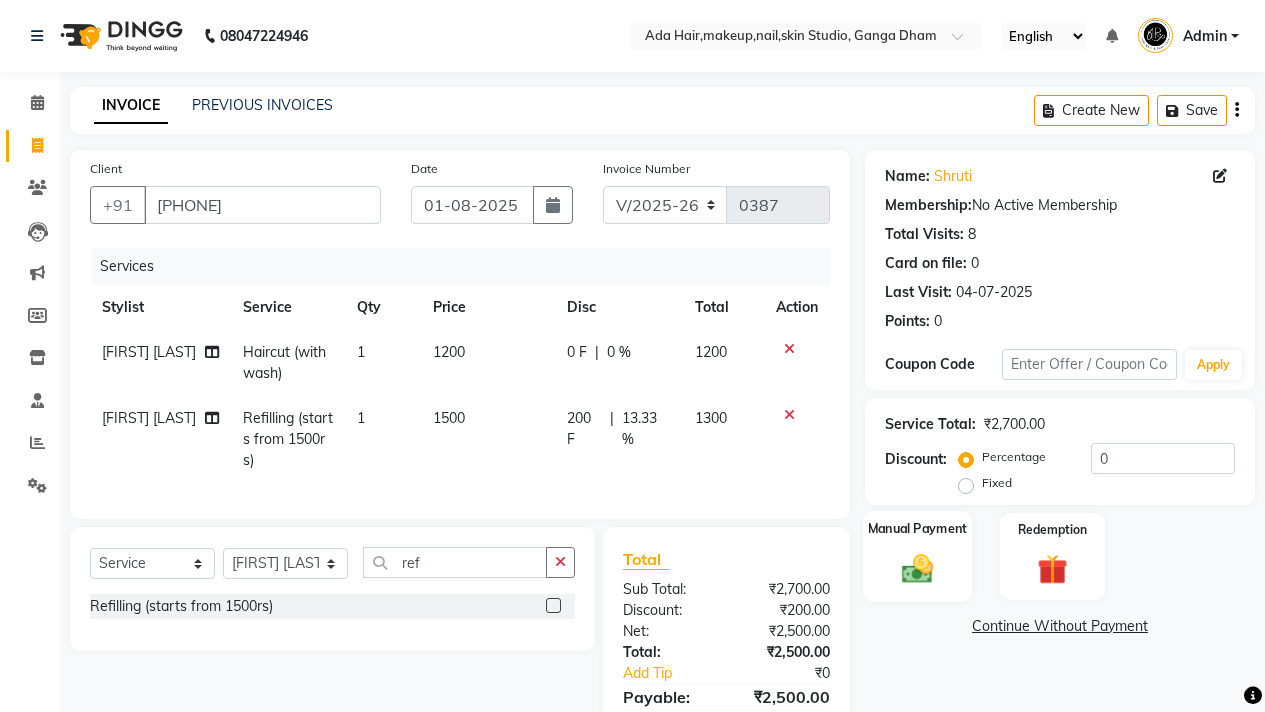 click on "Manual Payment" 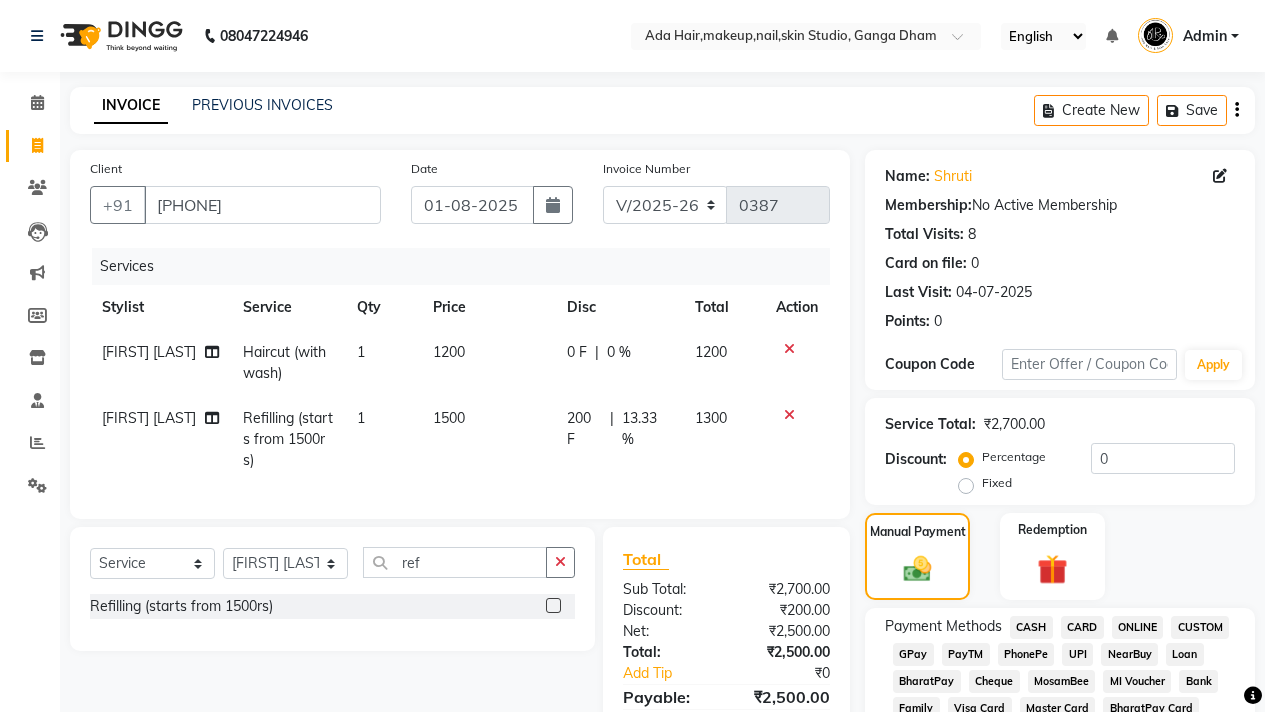 click on "GPay" 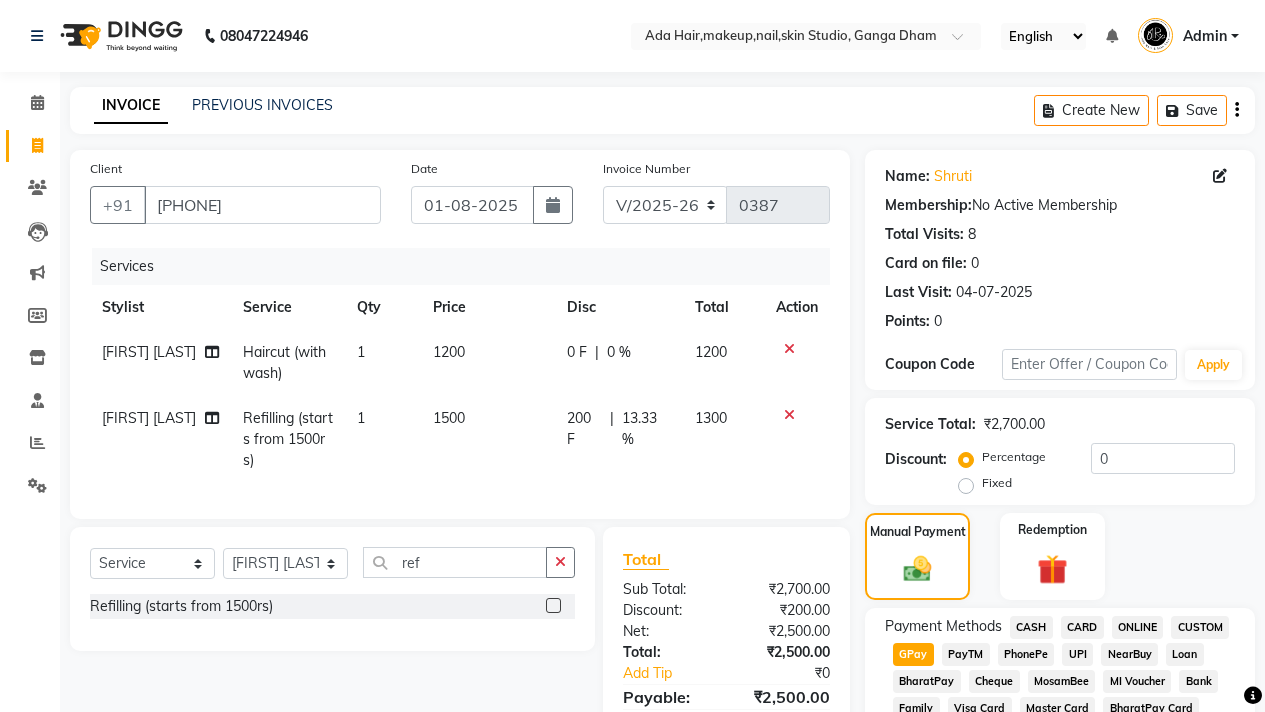 scroll, scrollTop: 869, scrollLeft: 0, axis: vertical 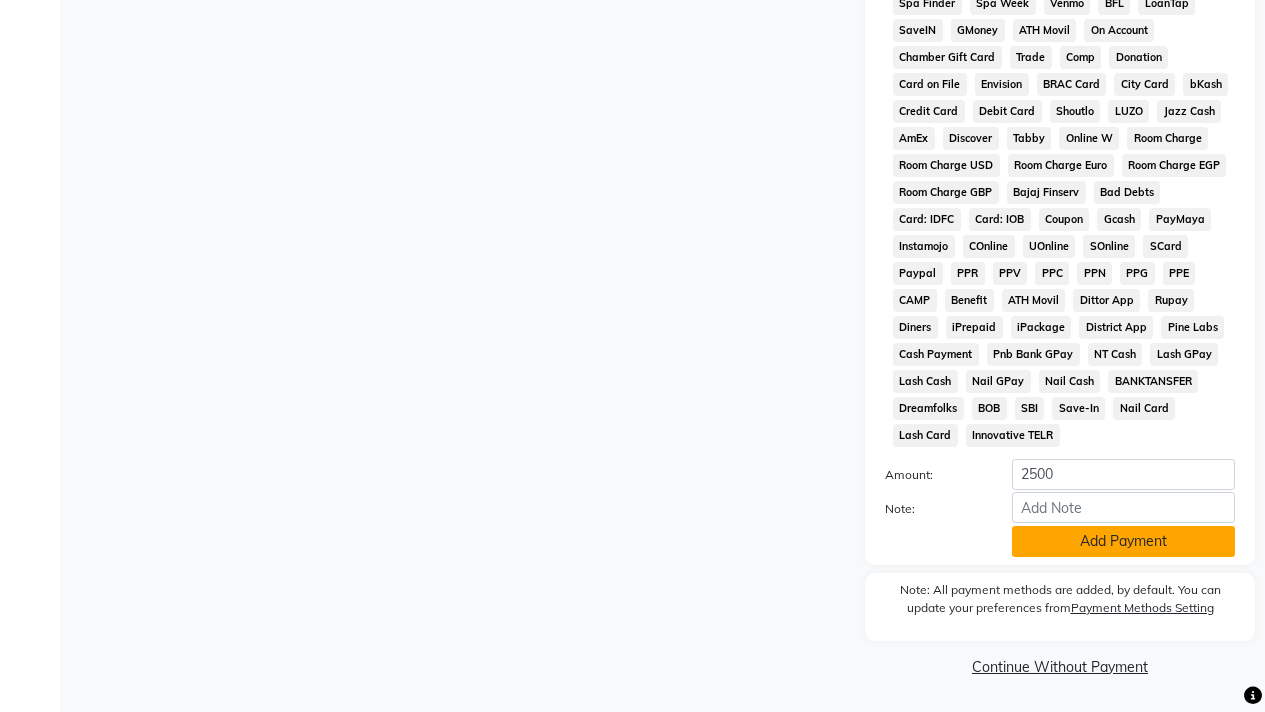 click on "Add Payment" 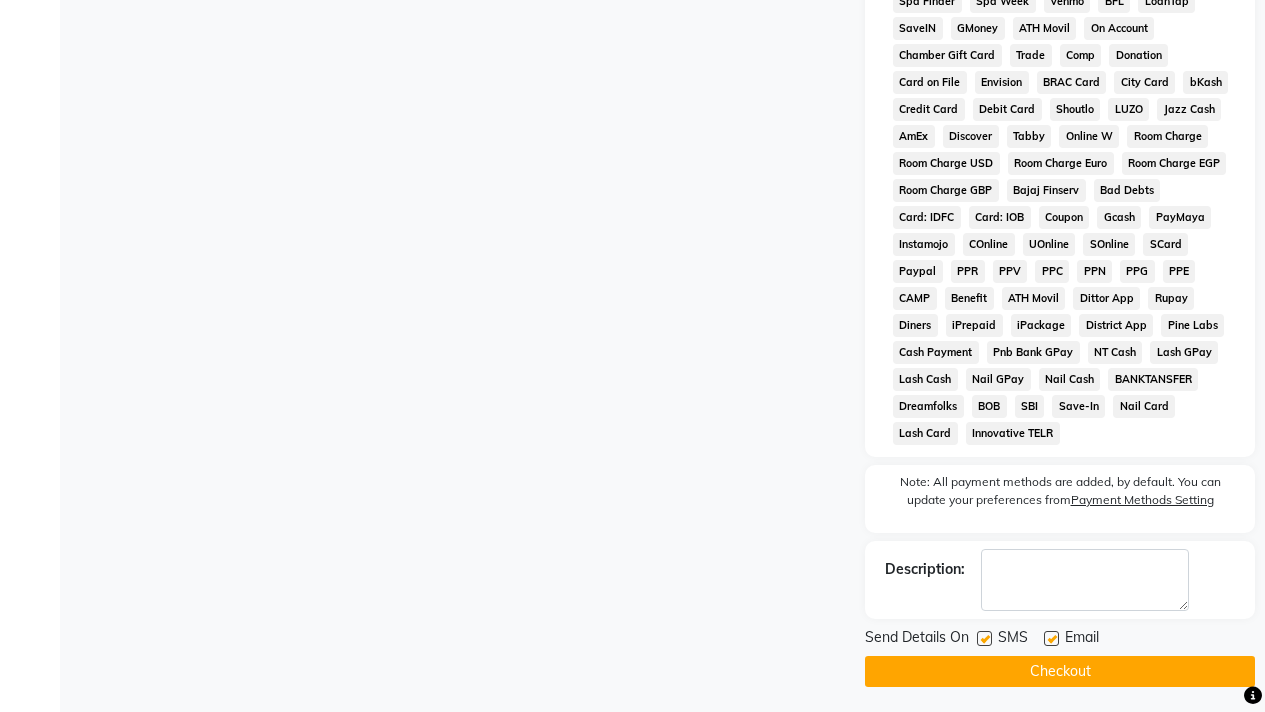 click on "Checkout" 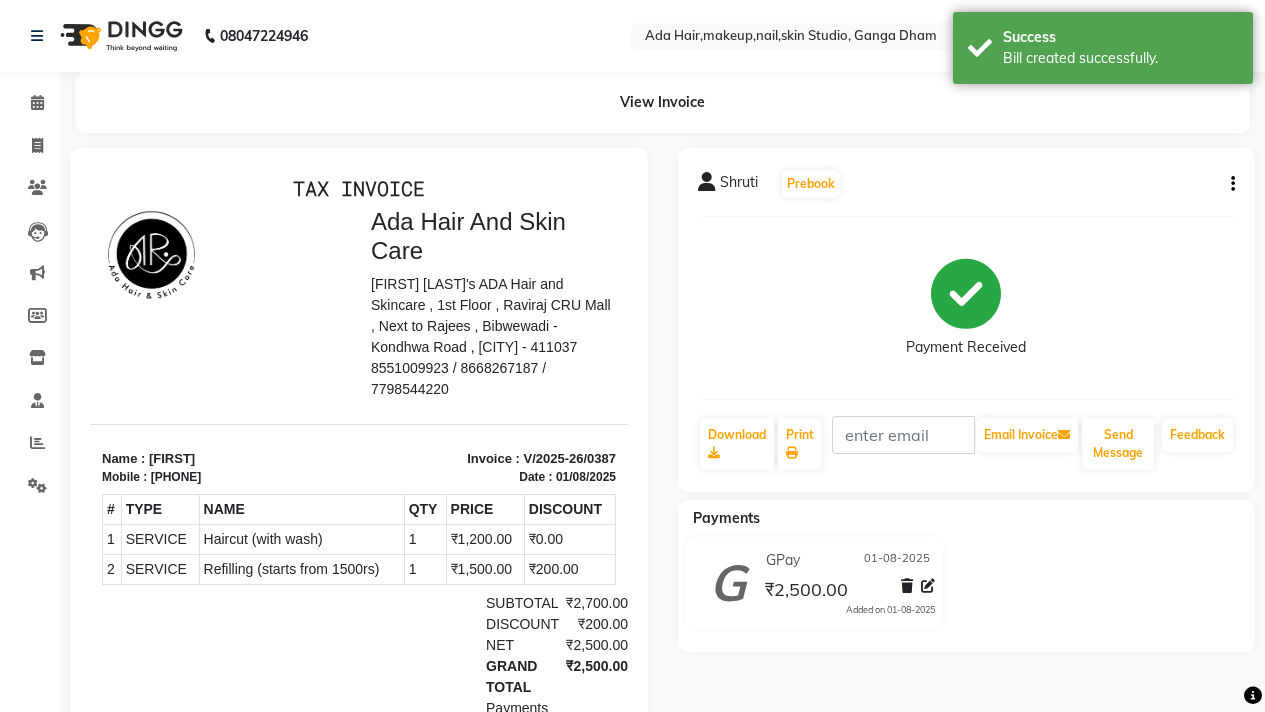 scroll, scrollTop: 0, scrollLeft: 0, axis: both 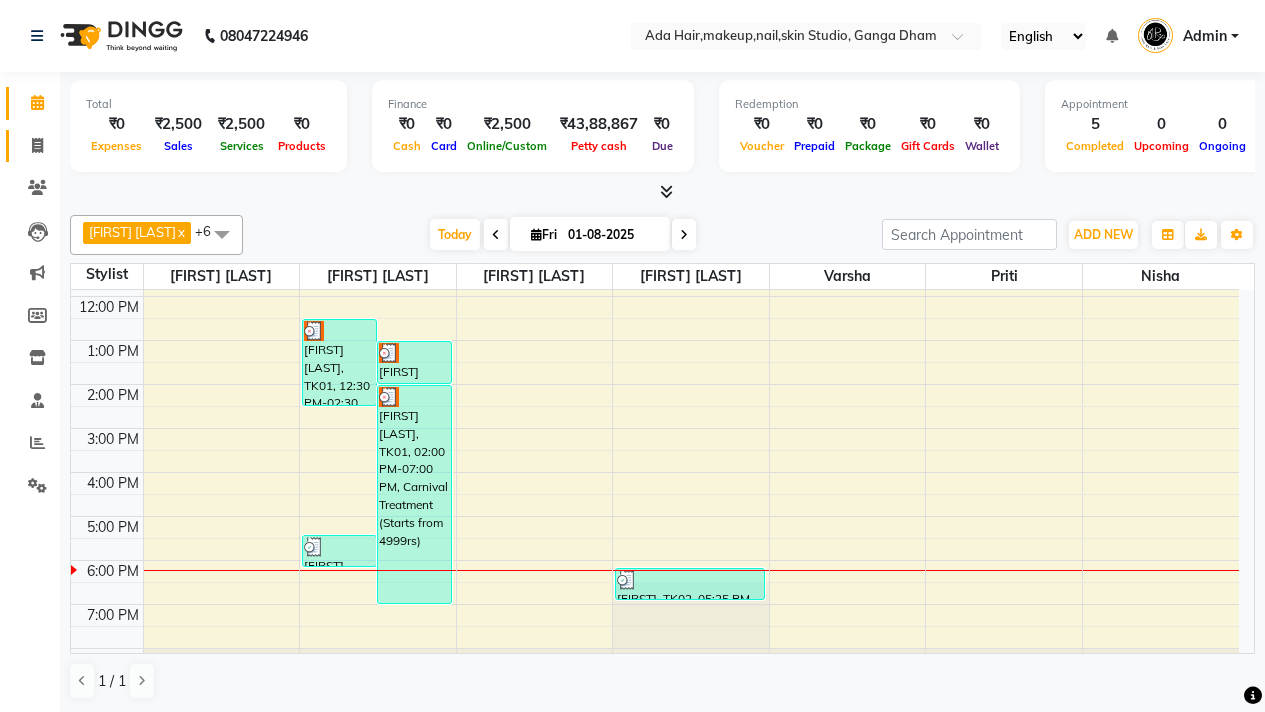 click on "Invoice" 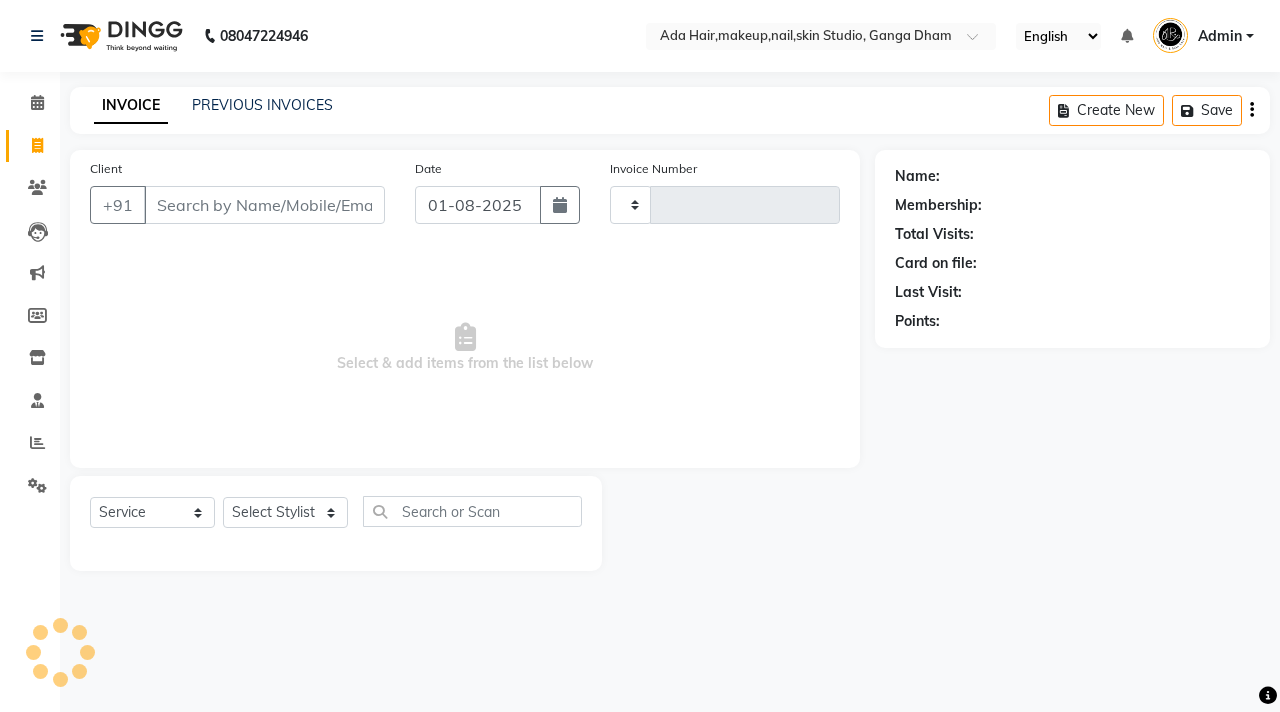 type on "0388" 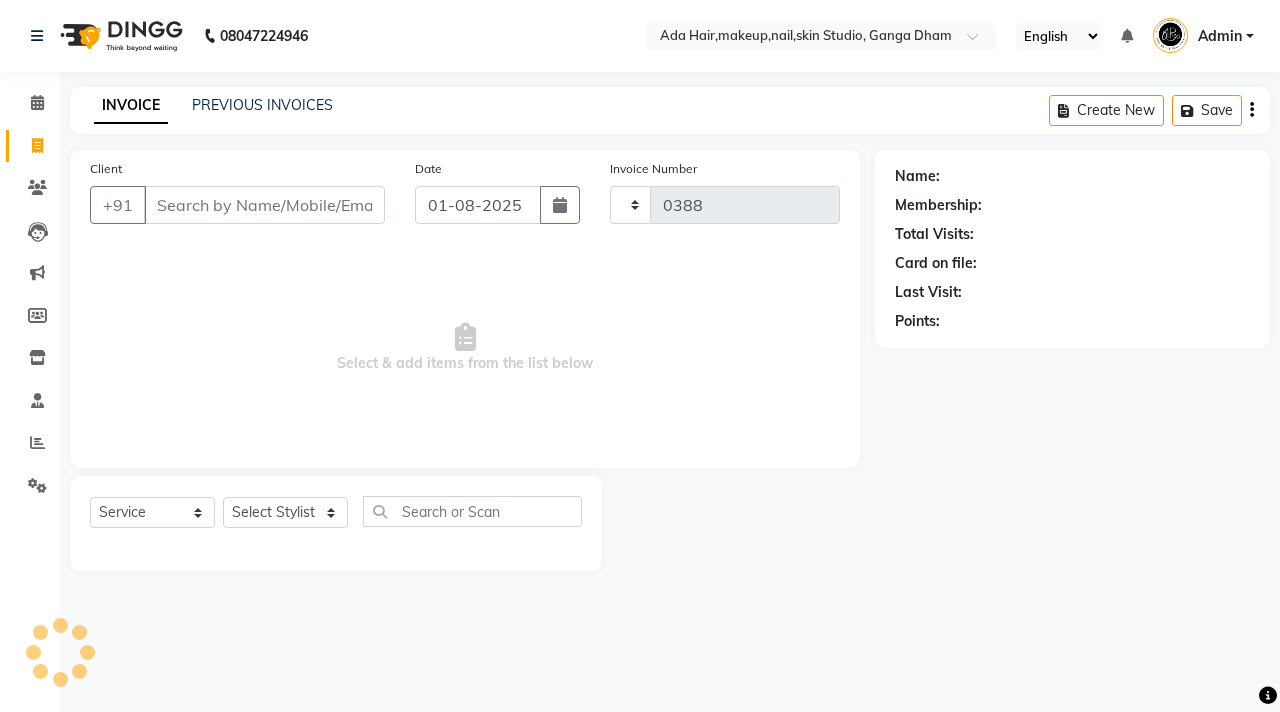 select on "748" 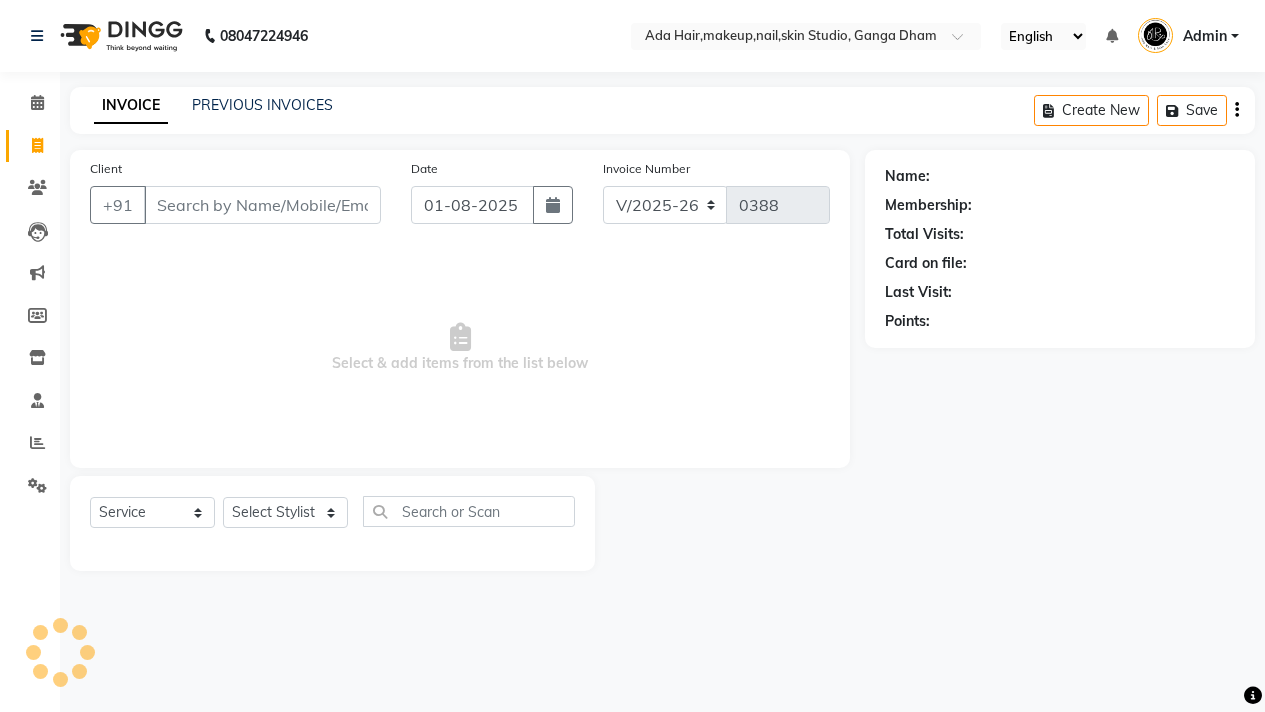 select on "11917" 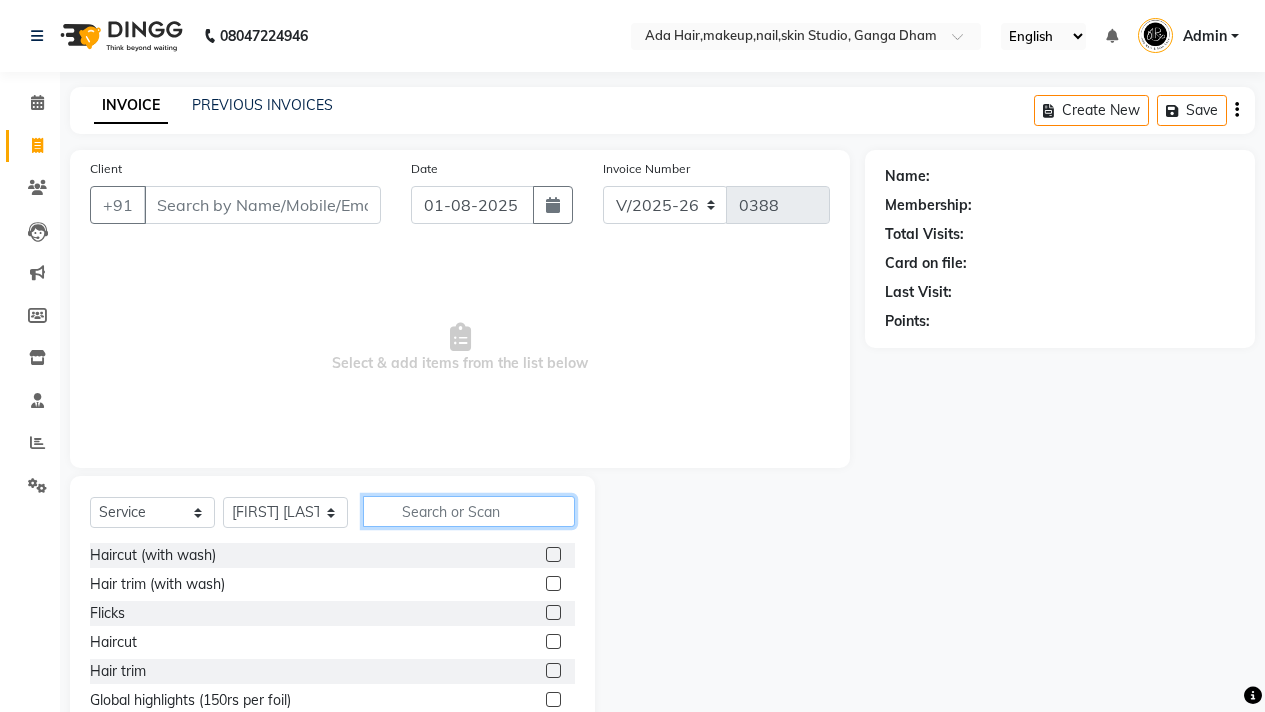click 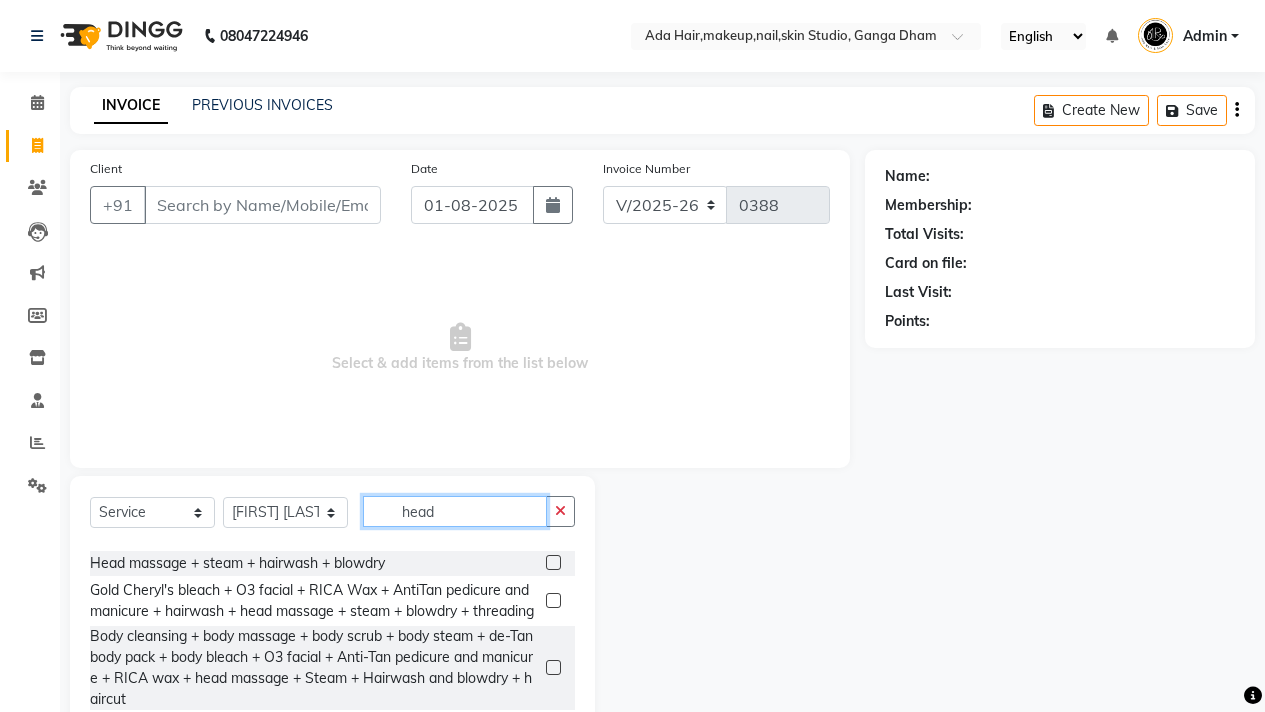 scroll, scrollTop: 71, scrollLeft: 0, axis: vertical 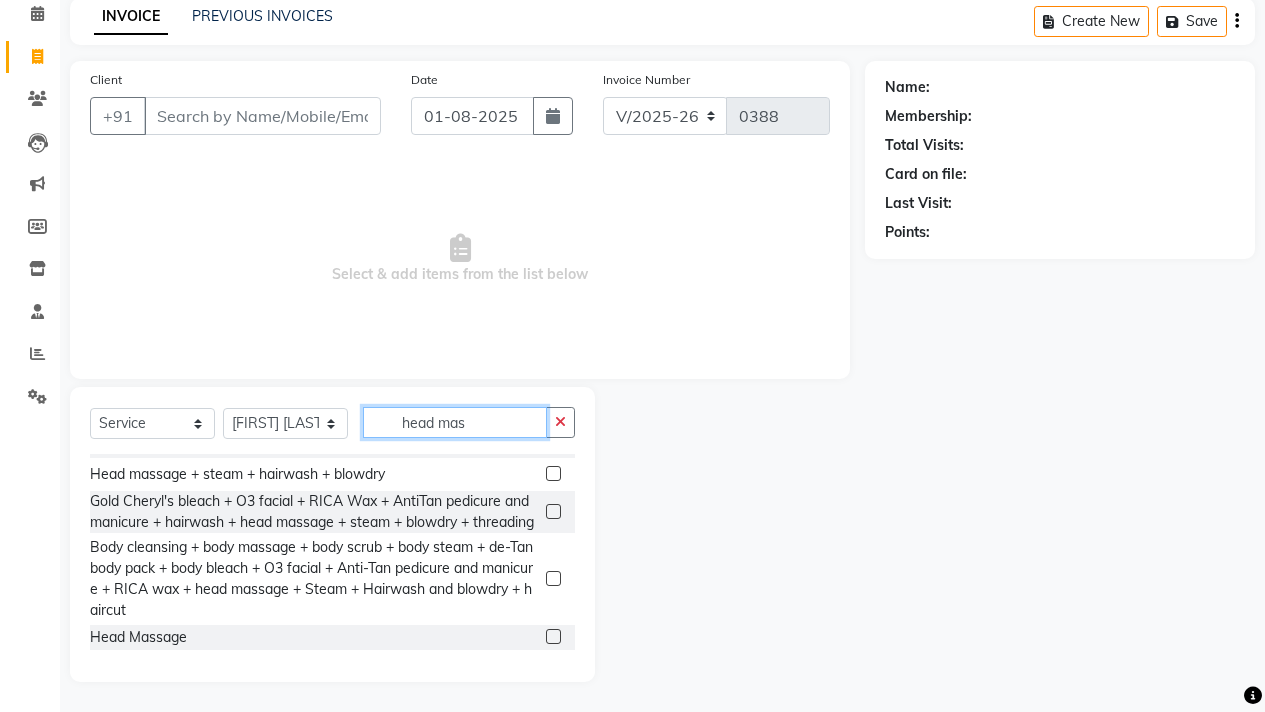 type on "head mas" 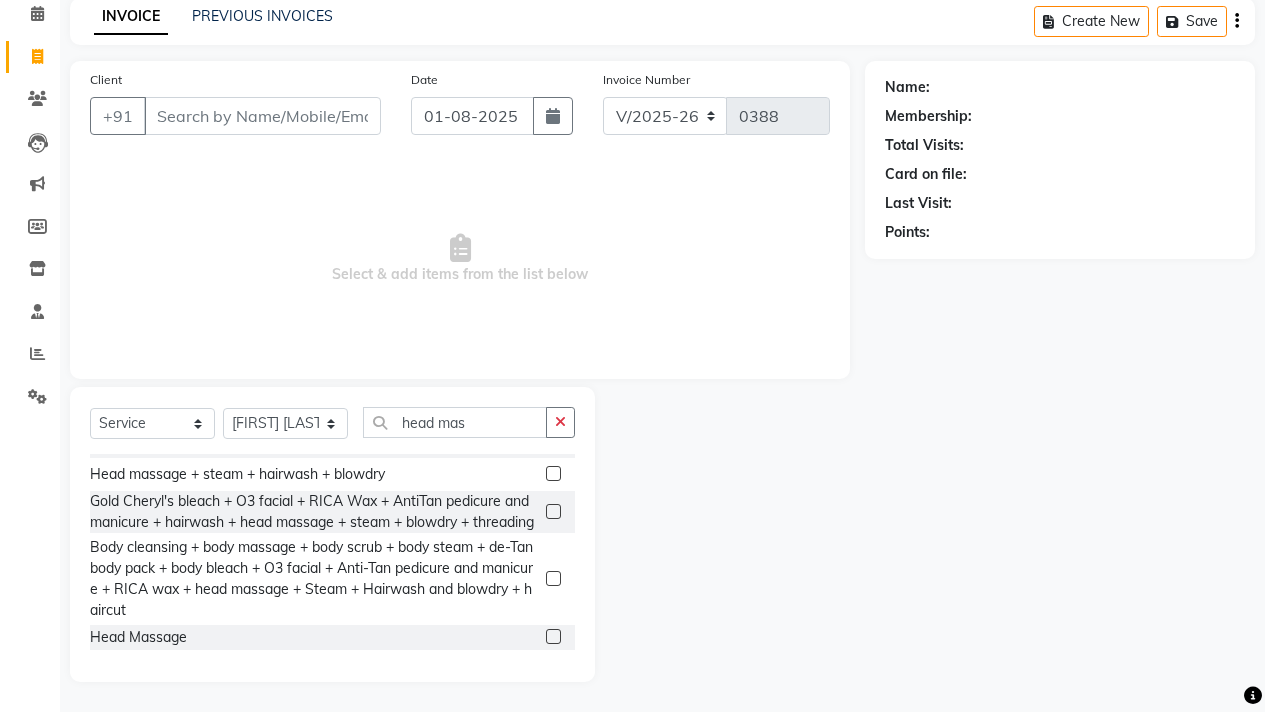 click 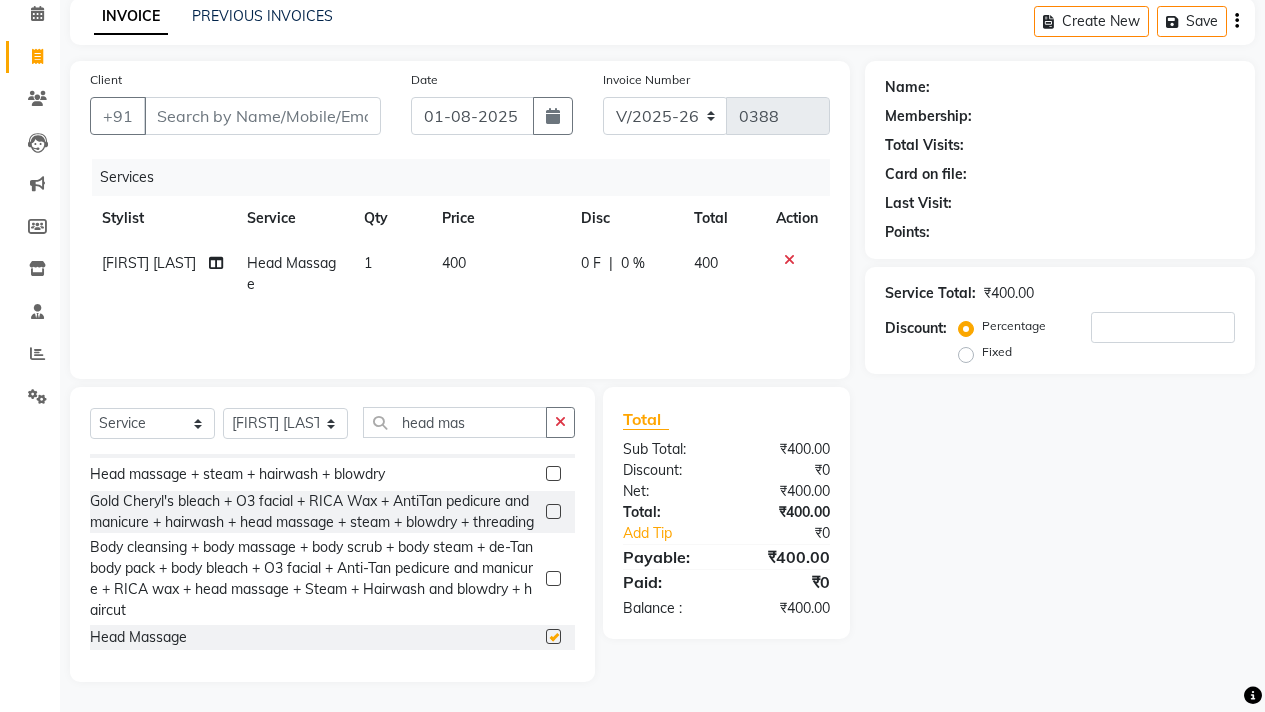 checkbox on "false" 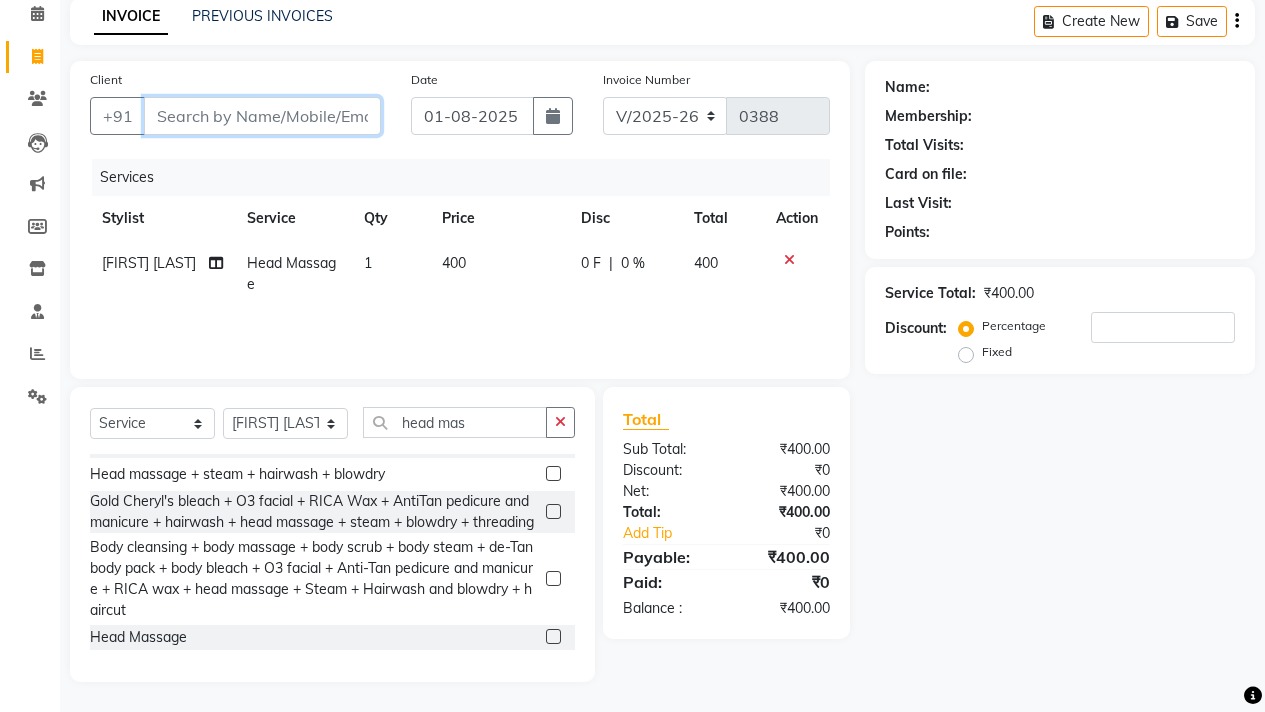 click on "Client" at bounding box center (262, 116) 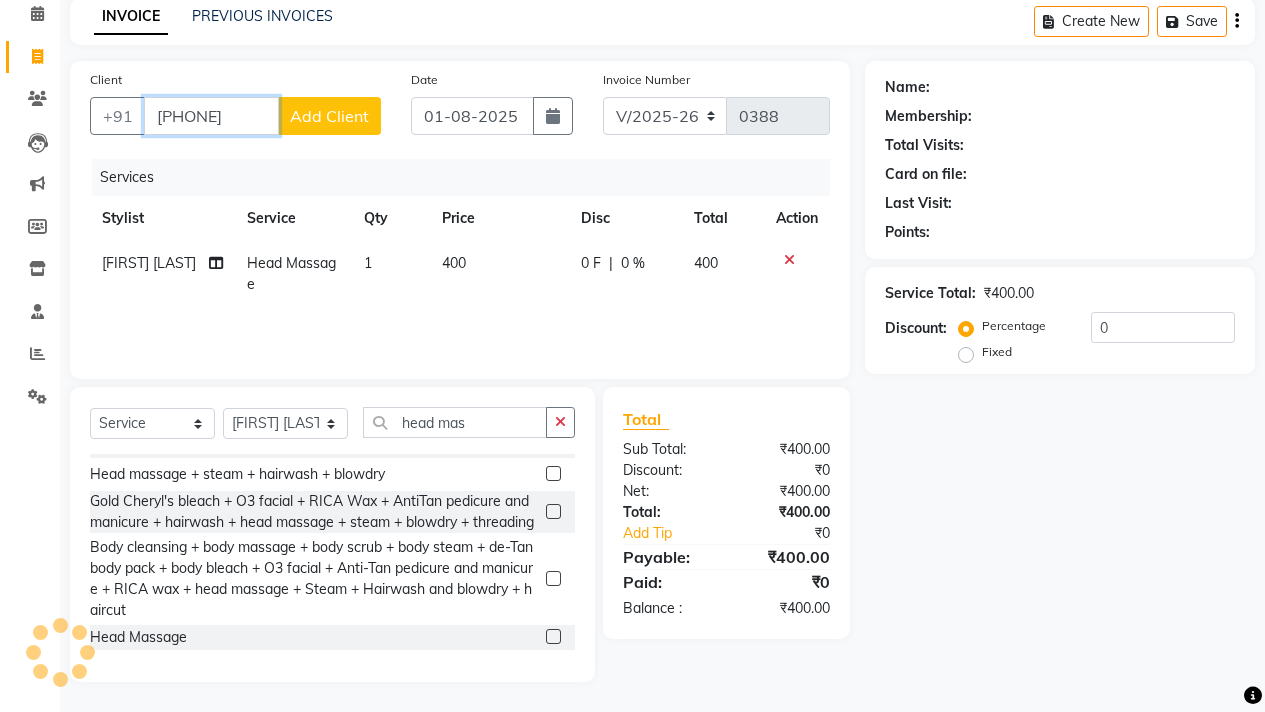 type on "[PHONE]" 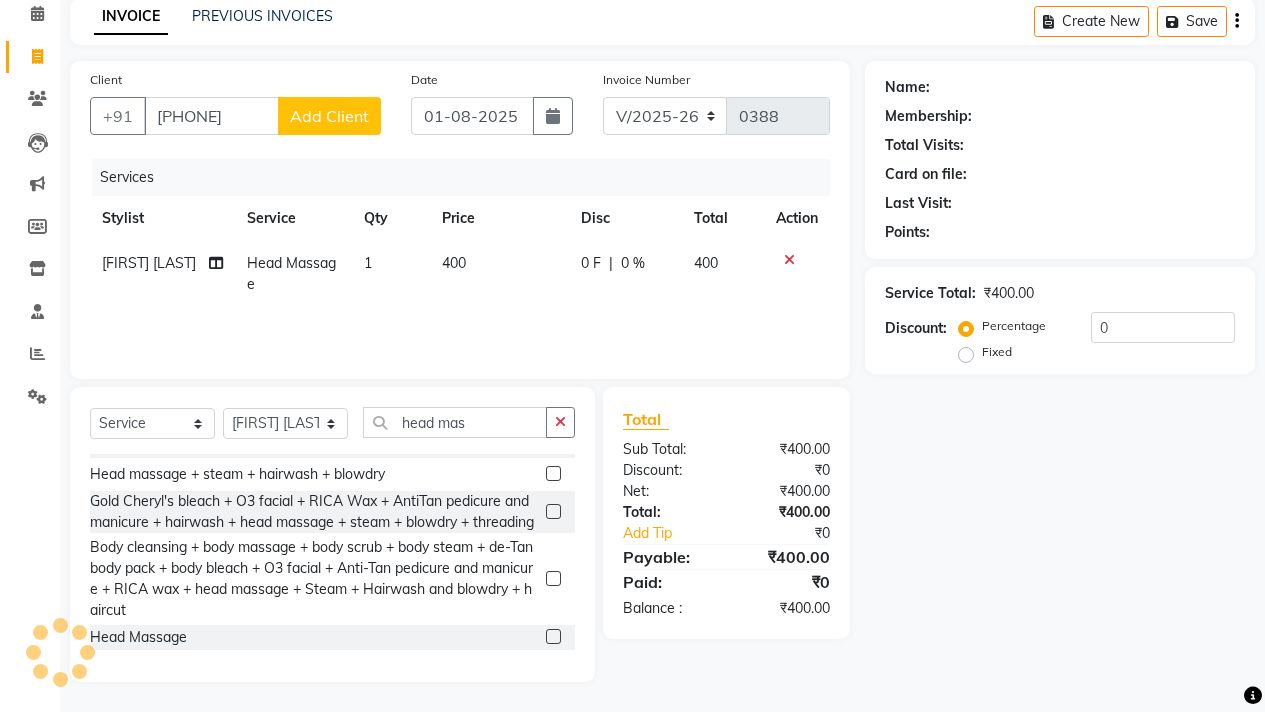 click on "Add Client" 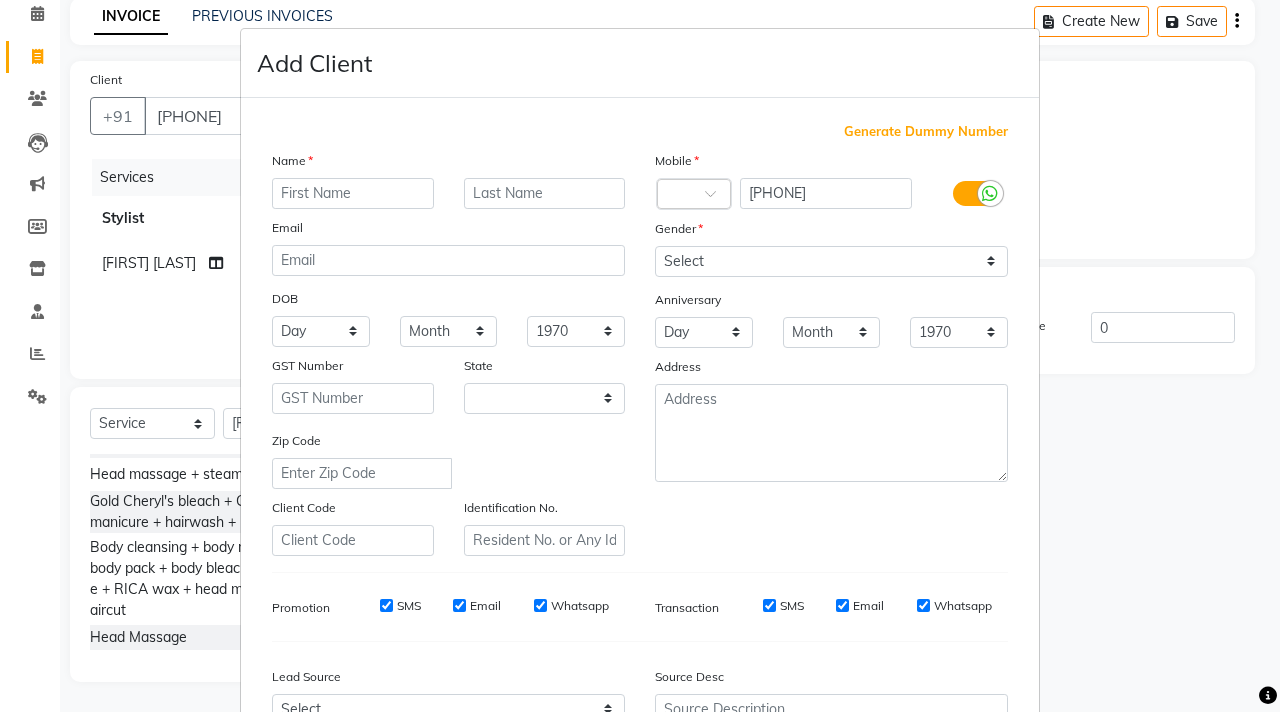 select on "22" 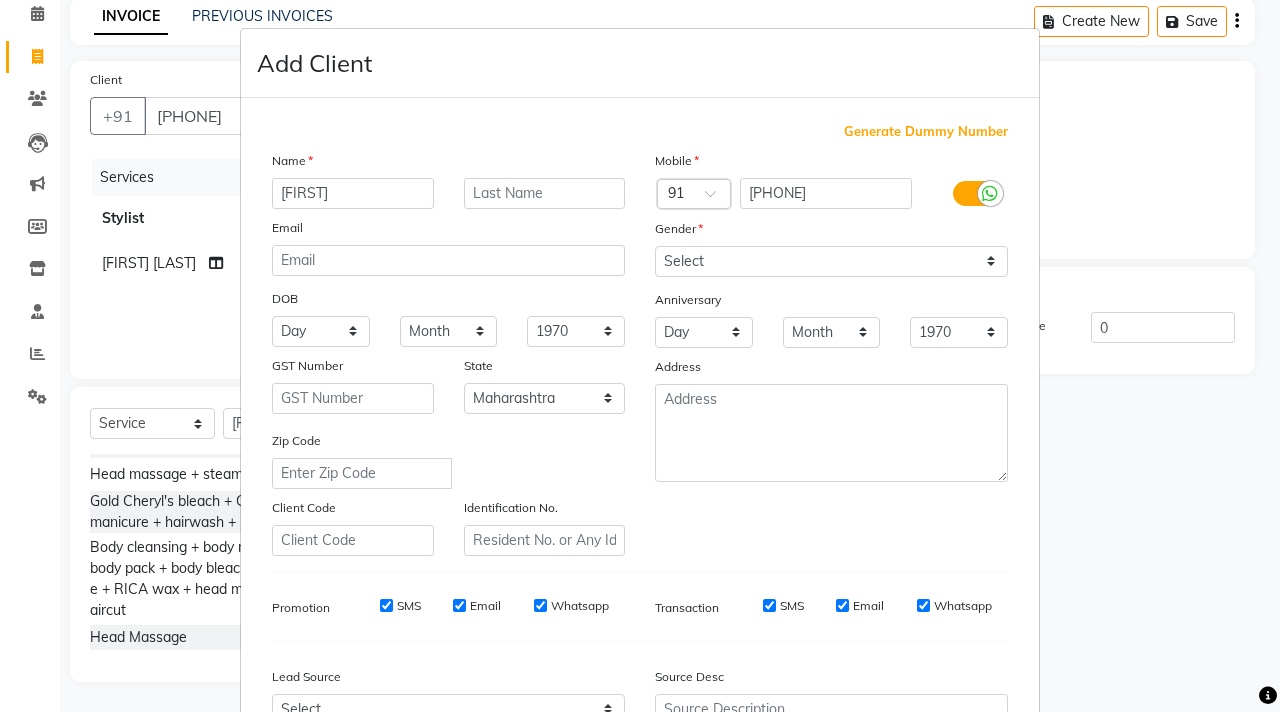 type on "[FIRST]" 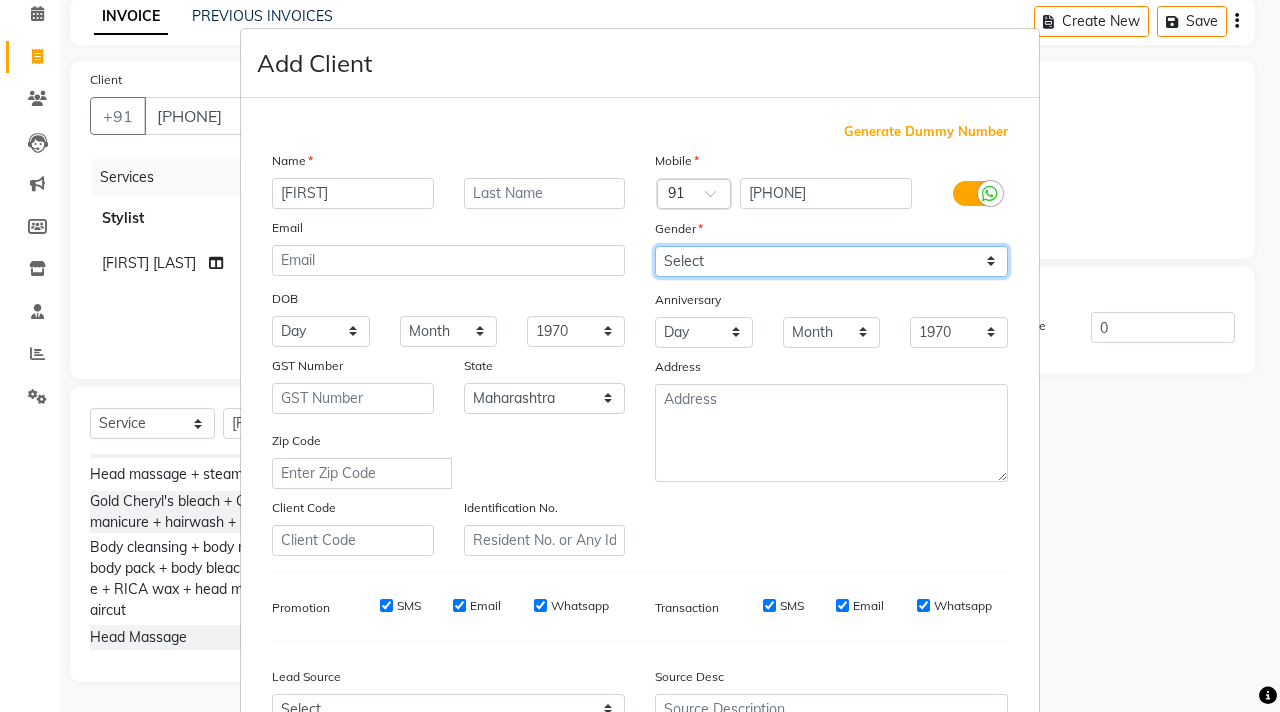click on "Select Male Female Other Prefer Not To Say" at bounding box center [831, 261] 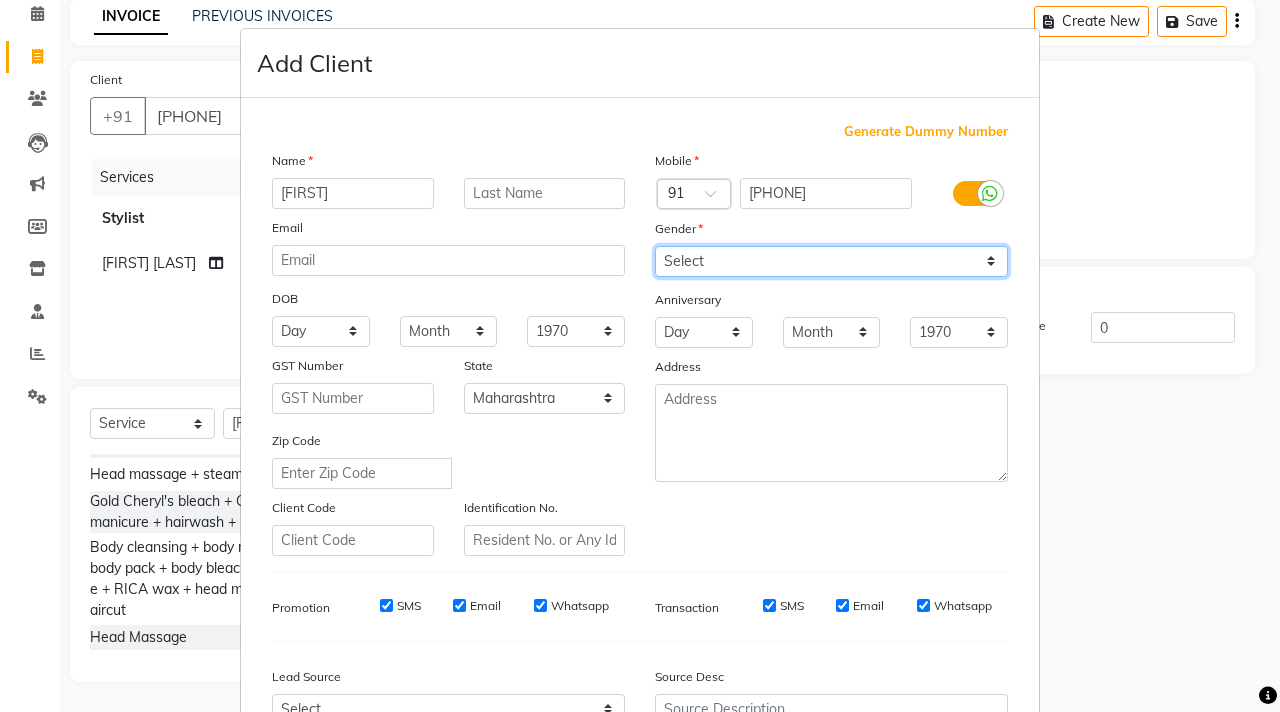 select on "female" 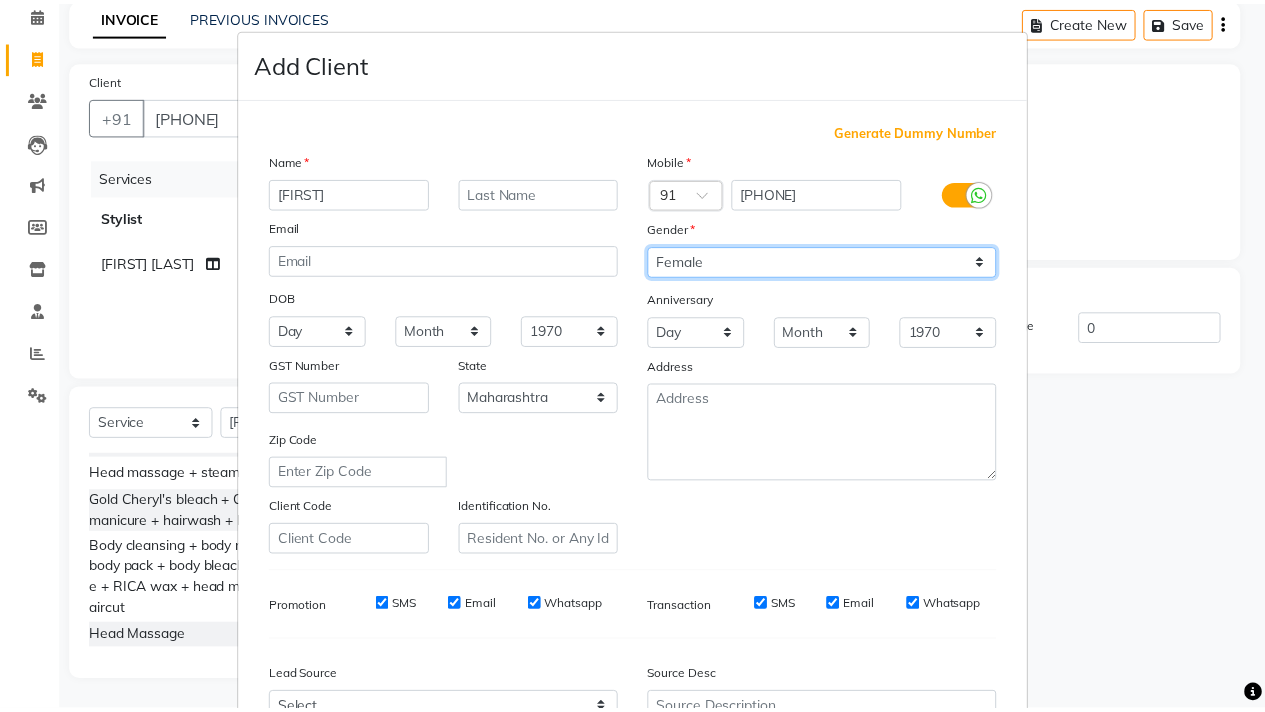 scroll, scrollTop: 210, scrollLeft: 0, axis: vertical 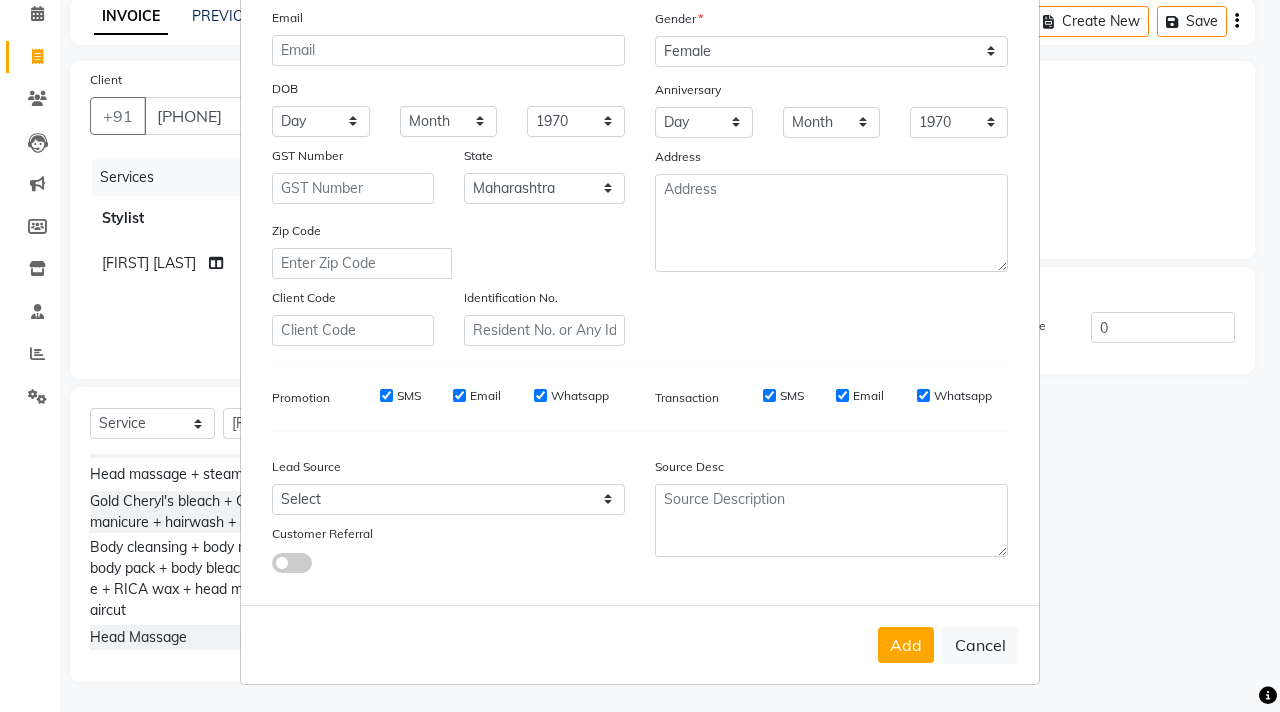 click on "Add" at bounding box center (906, 645) 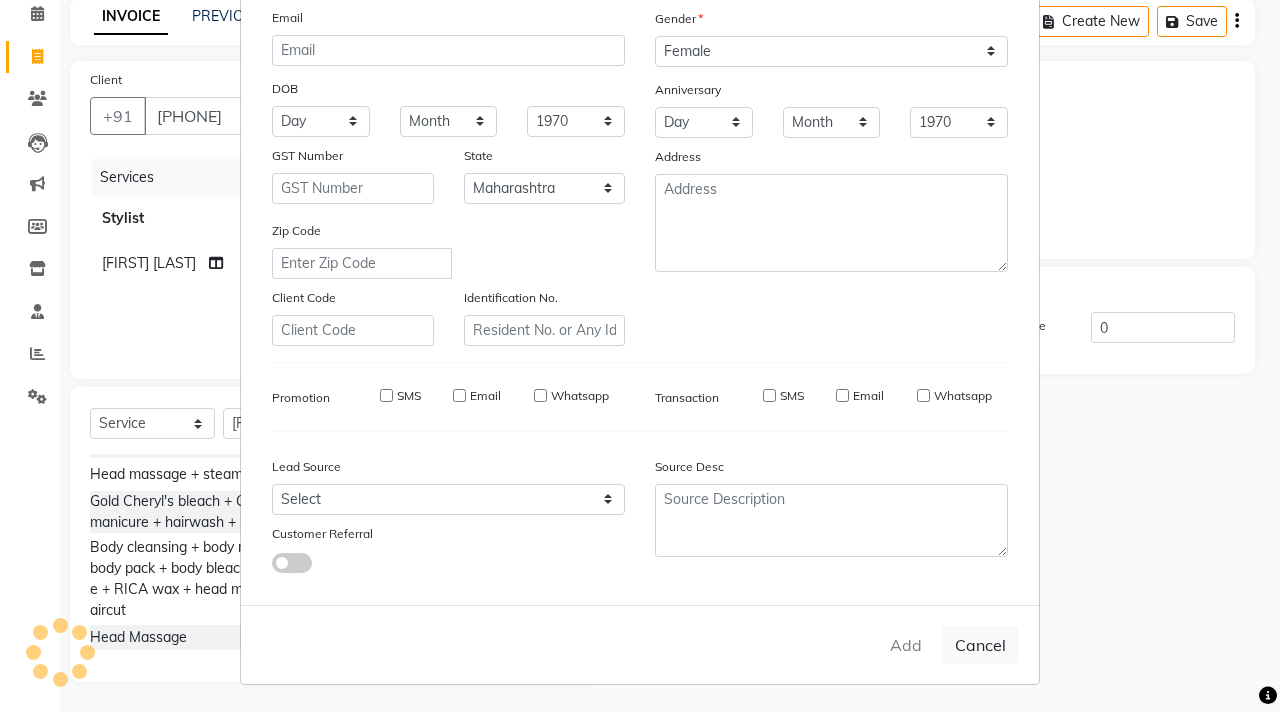 type 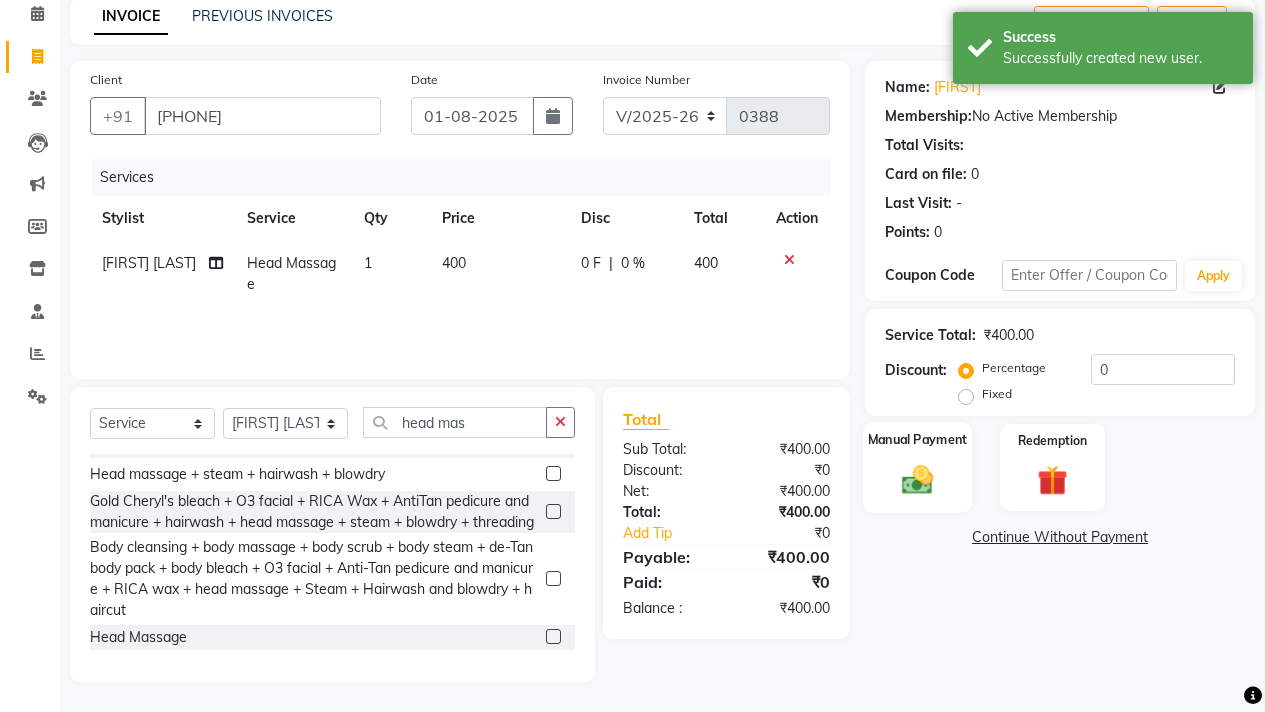 click on "Manual Payment" 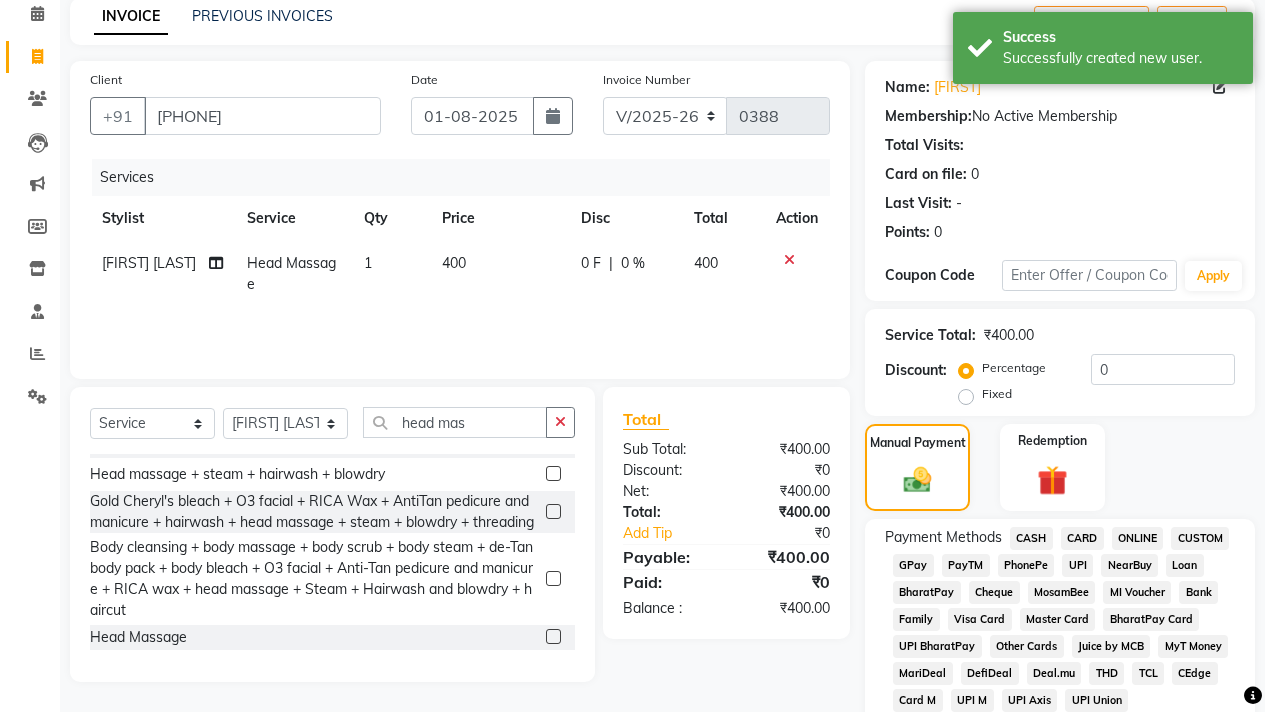click on "CASH" 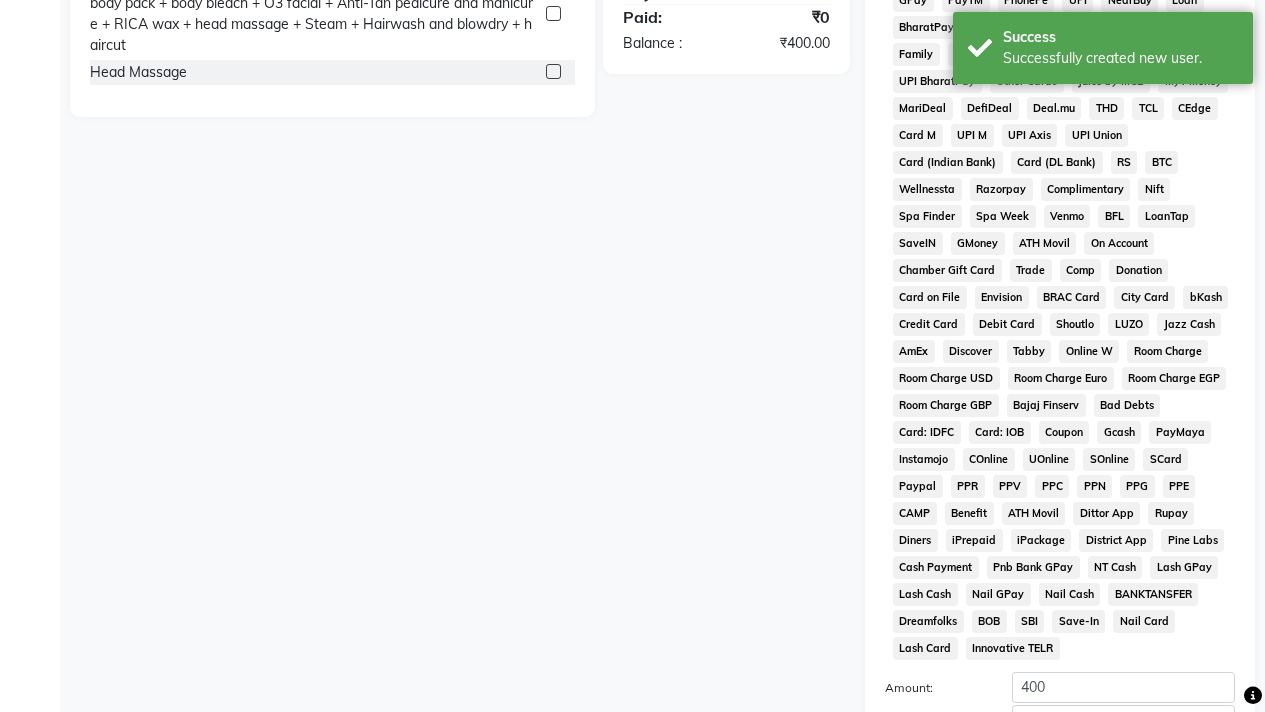 scroll, scrollTop: 869, scrollLeft: 0, axis: vertical 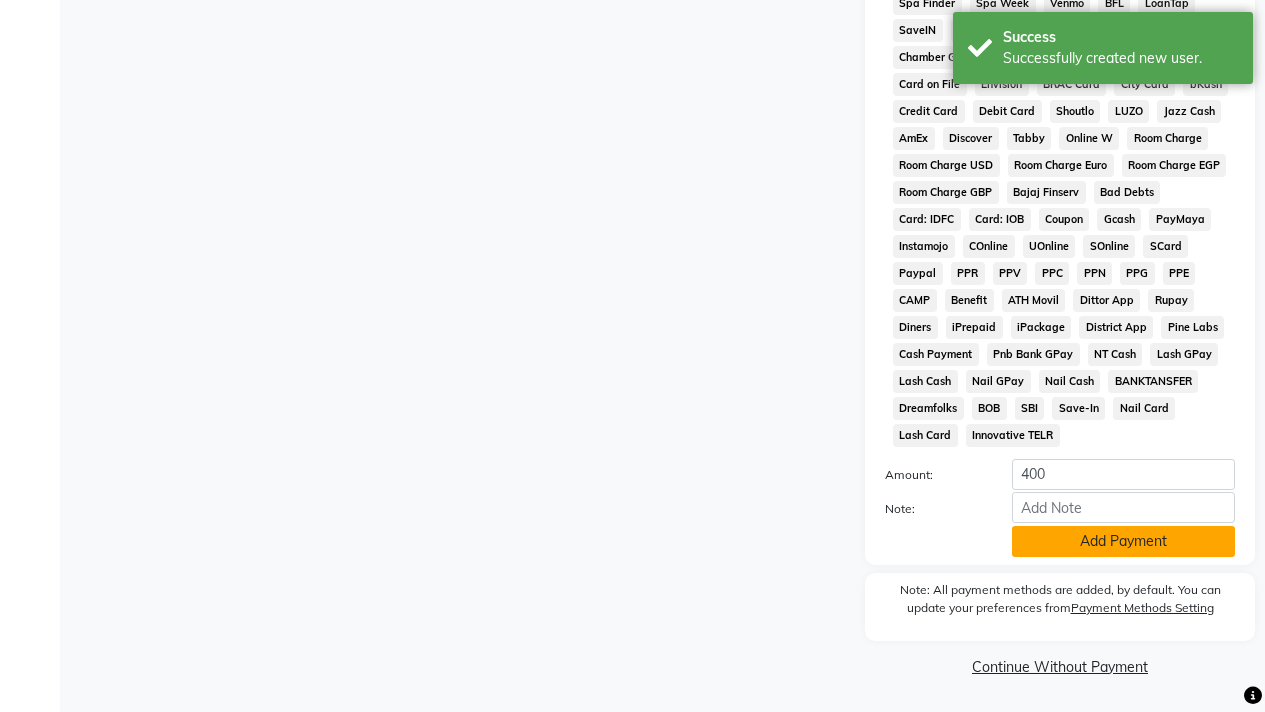 click on "Add Payment" 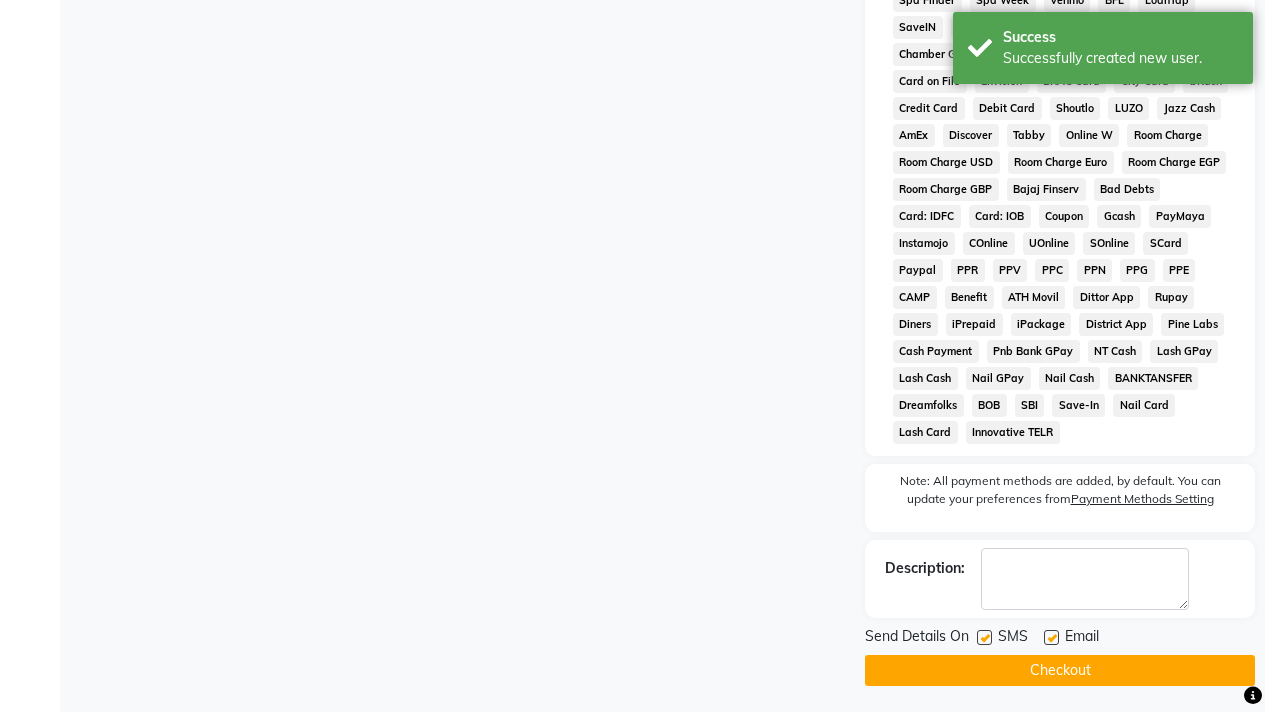 scroll, scrollTop: 876, scrollLeft: 0, axis: vertical 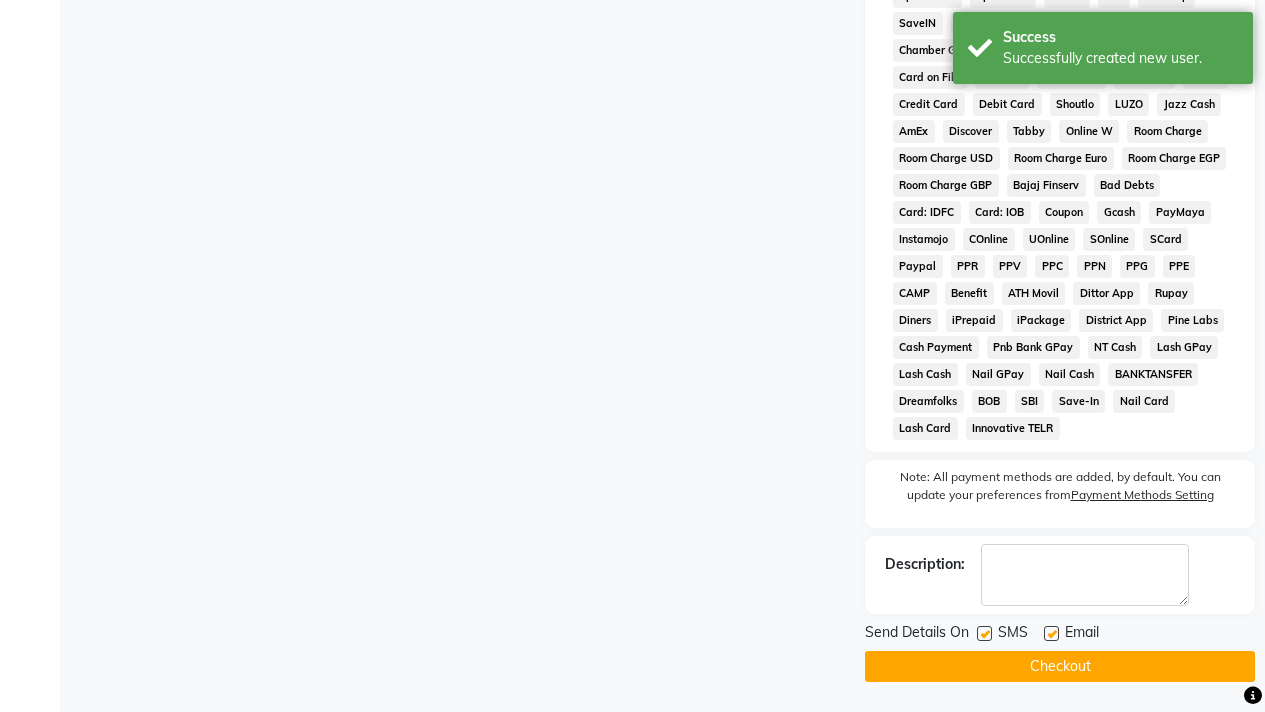 click on "Checkout" 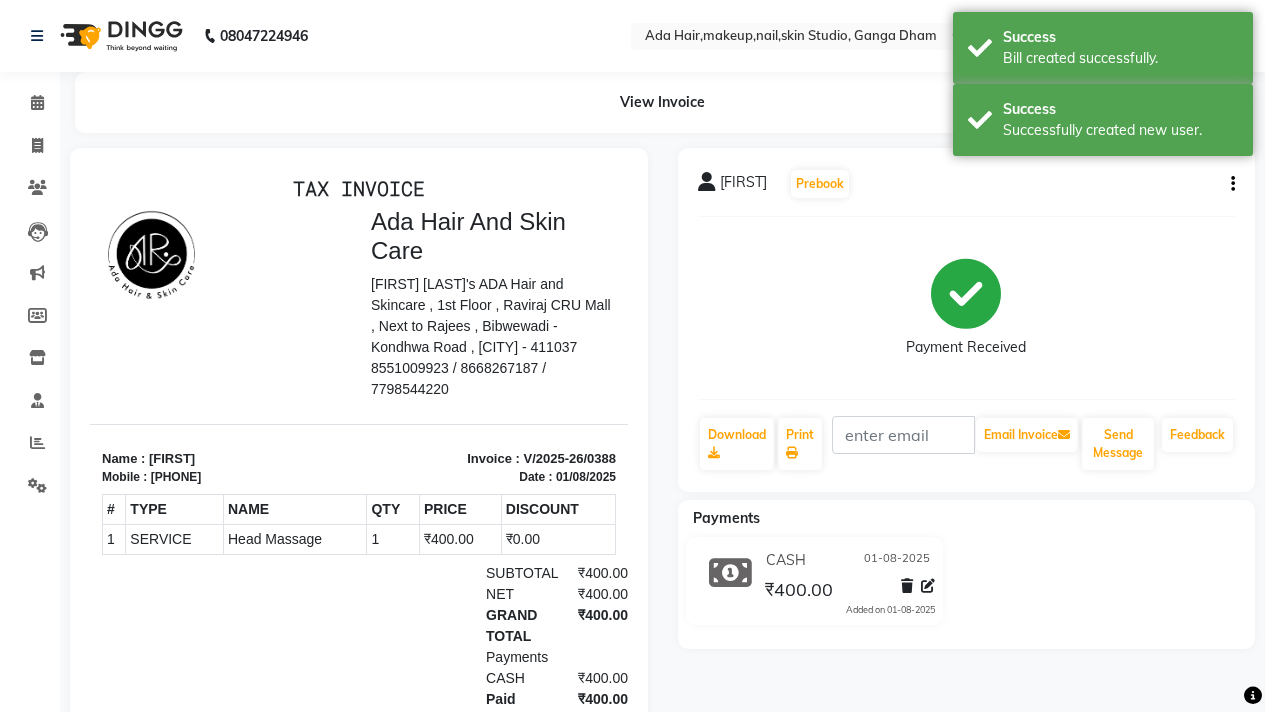 scroll, scrollTop: 0, scrollLeft: 0, axis: both 